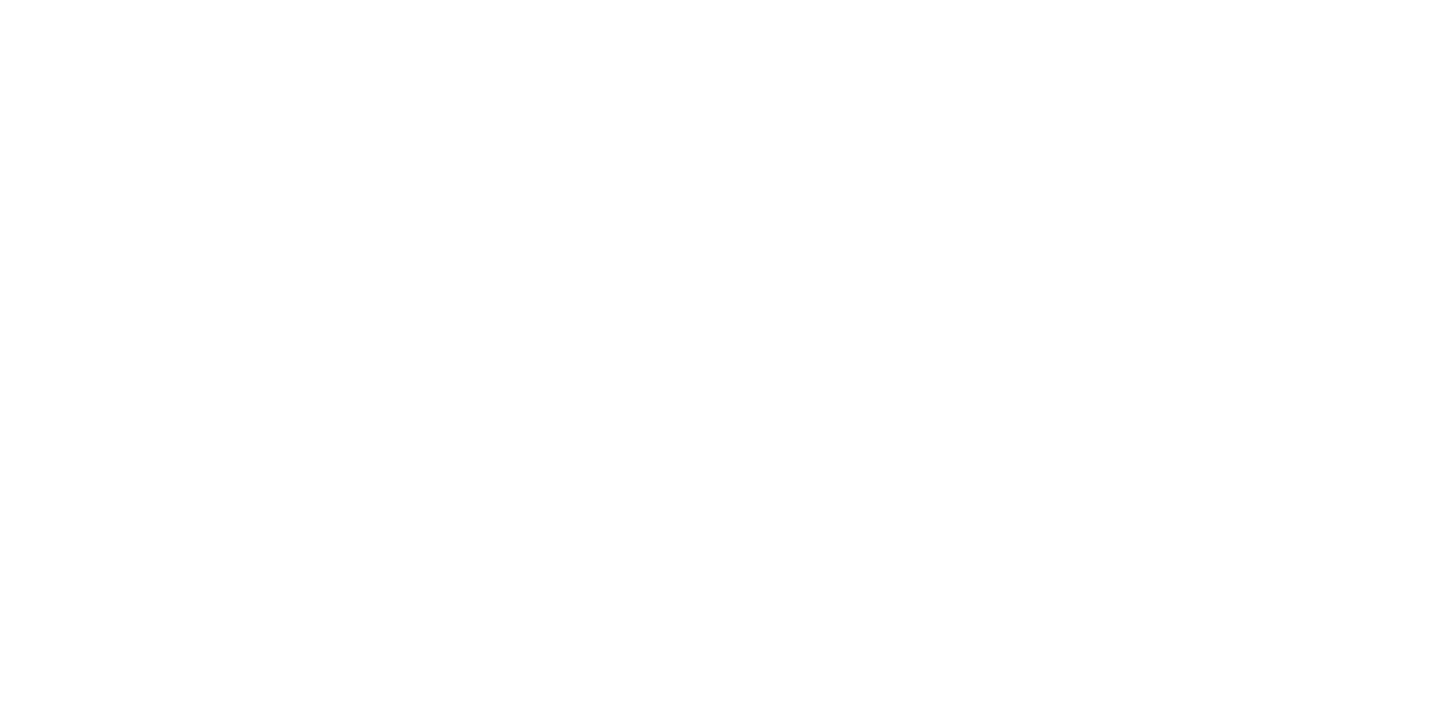 scroll, scrollTop: 0, scrollLeft: 0, axis: both 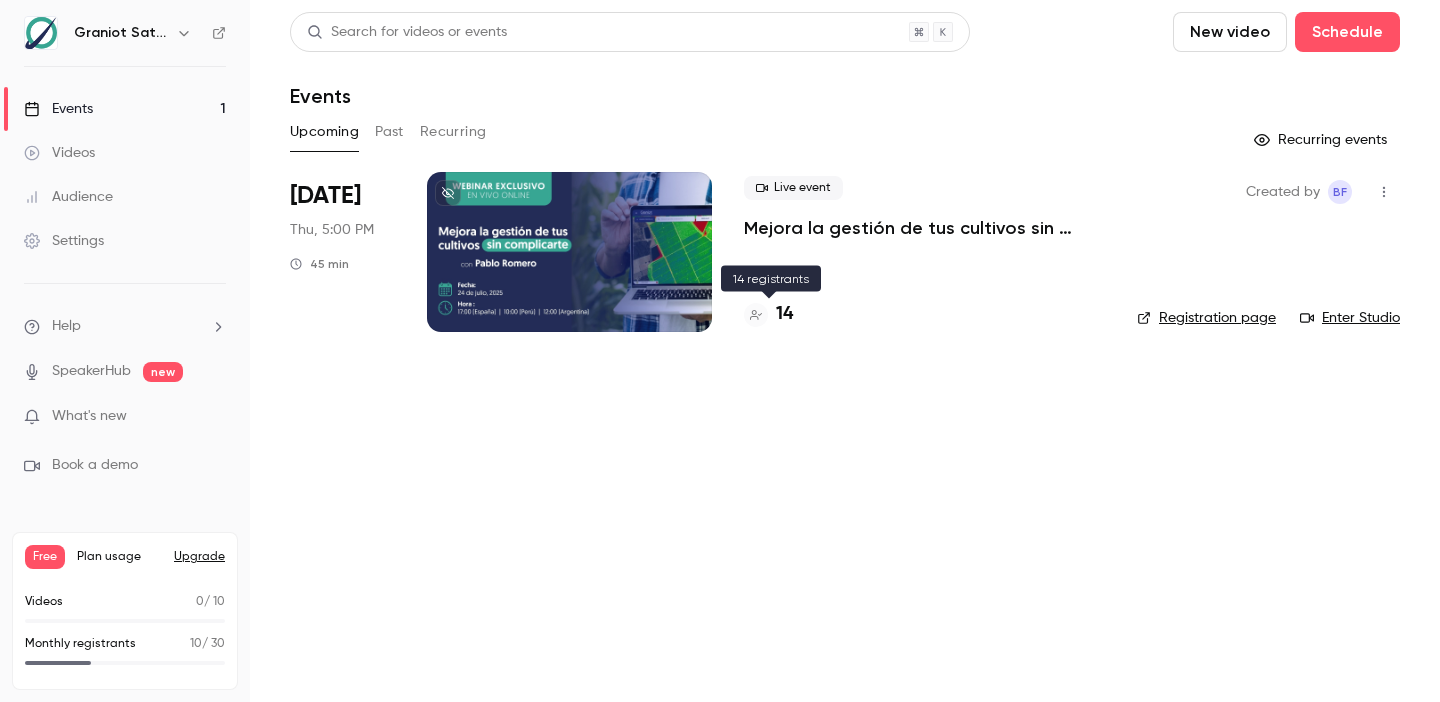 click on "14" at bounding box center [784, 314] 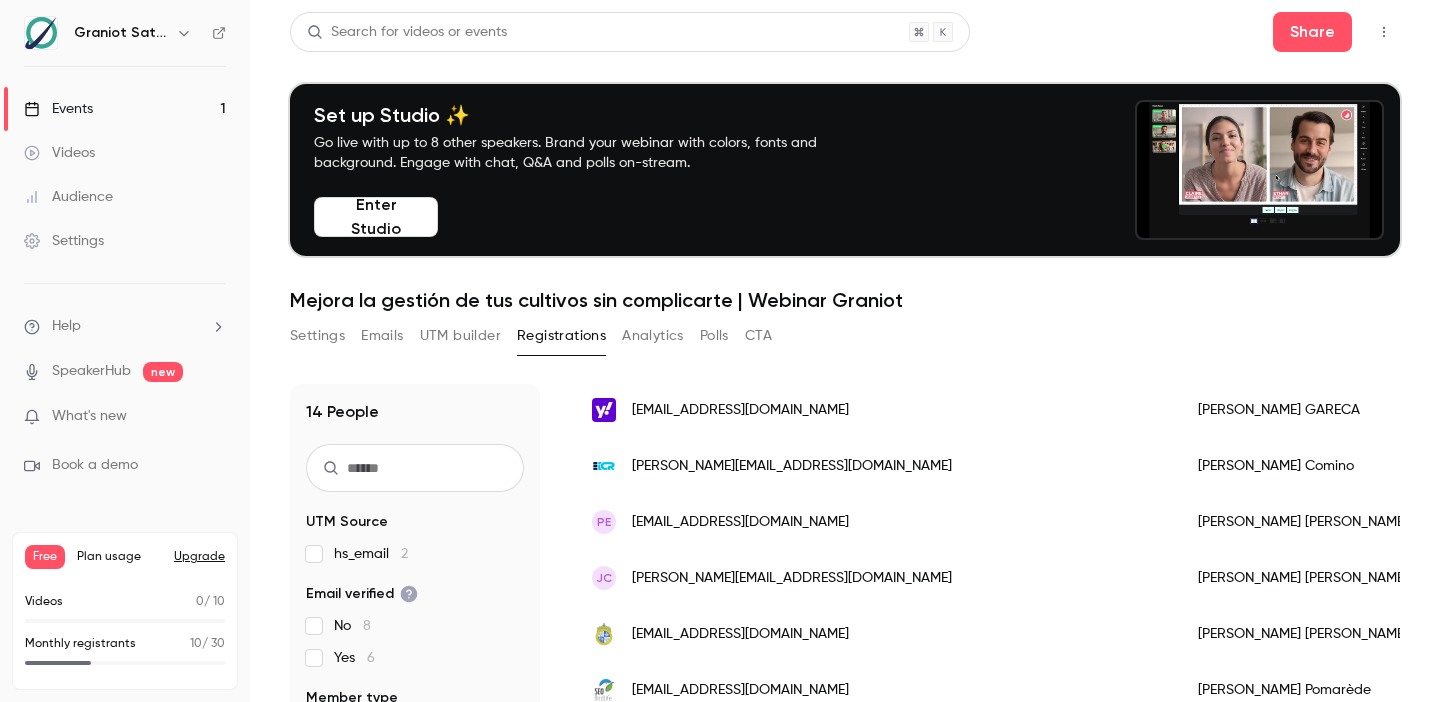 scroll, scrollTop: 473, scrollLeft: 0, axis: vertical 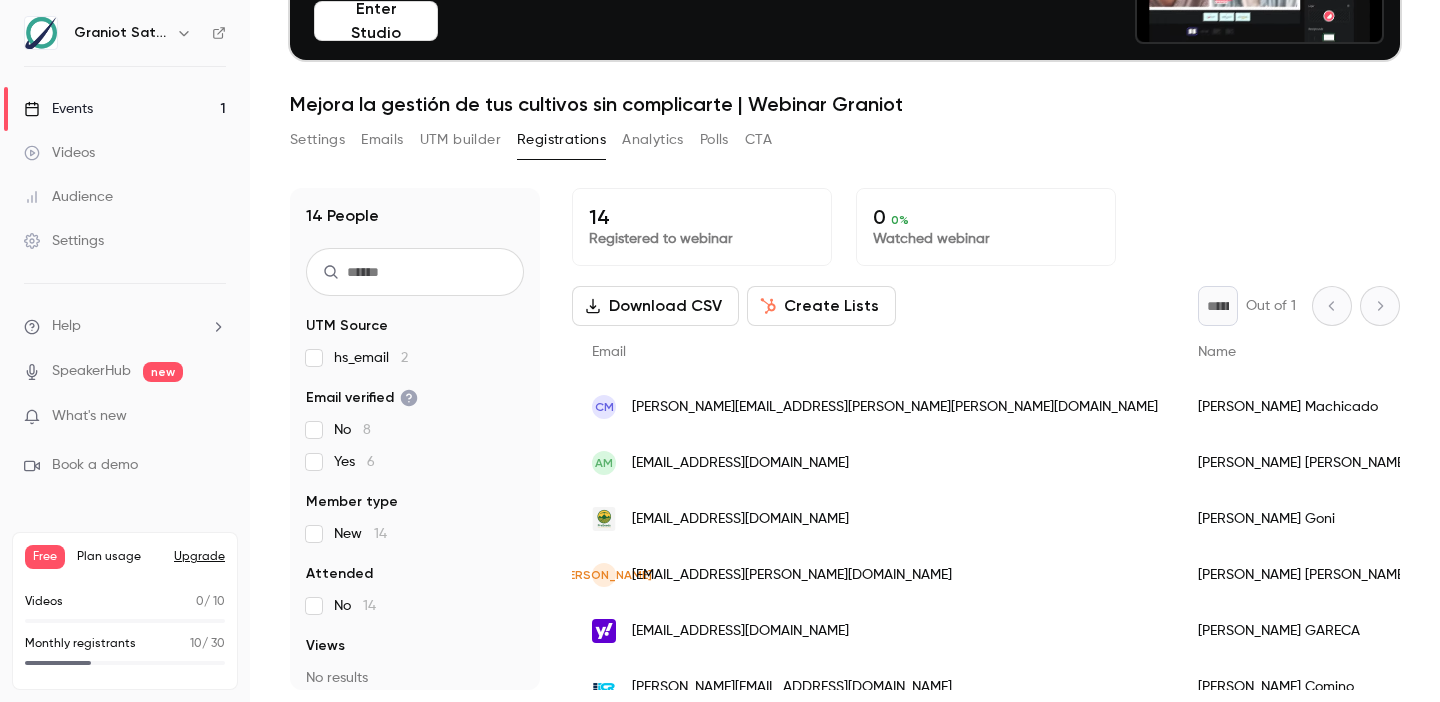 click on "Settings Emails UTM builder Registrations Analytics Polls CTA" at bounding box center (845, 144) 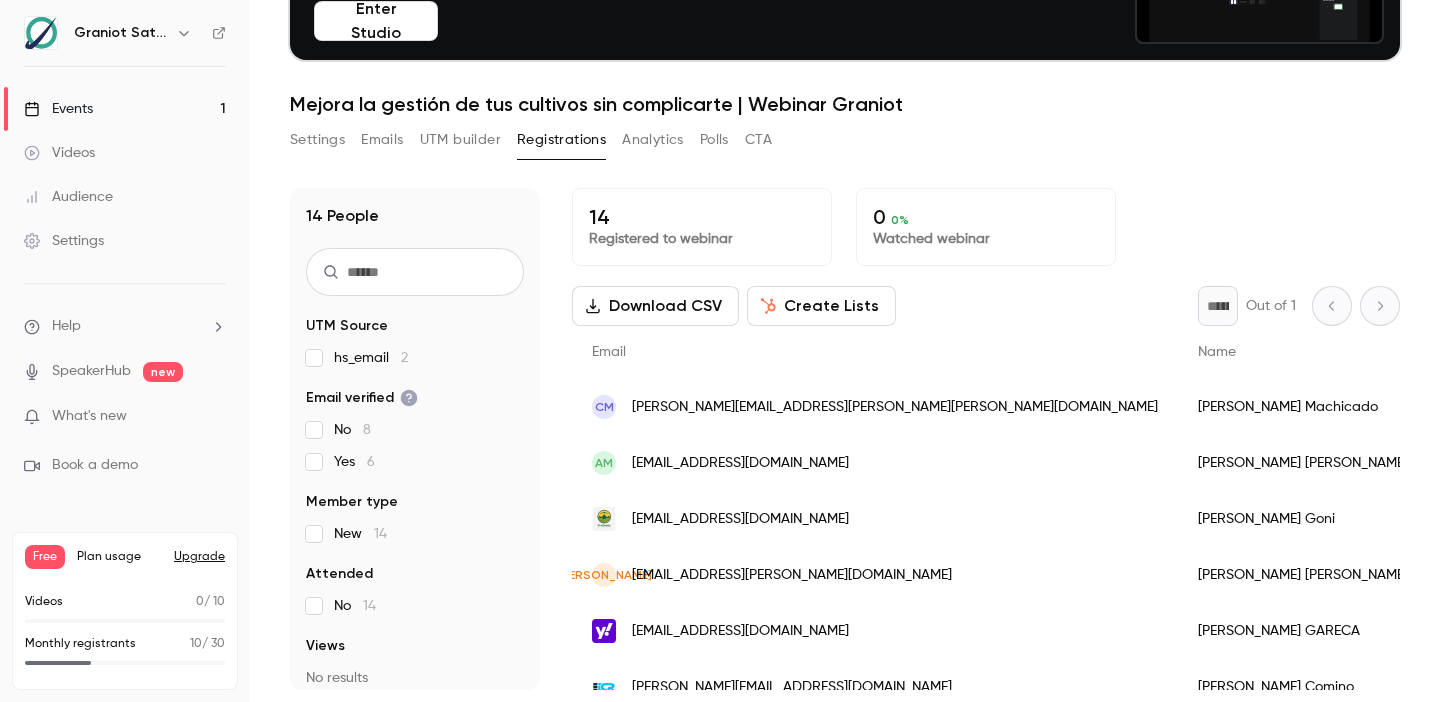 click on "Settings" at bounding box center (317, 140) 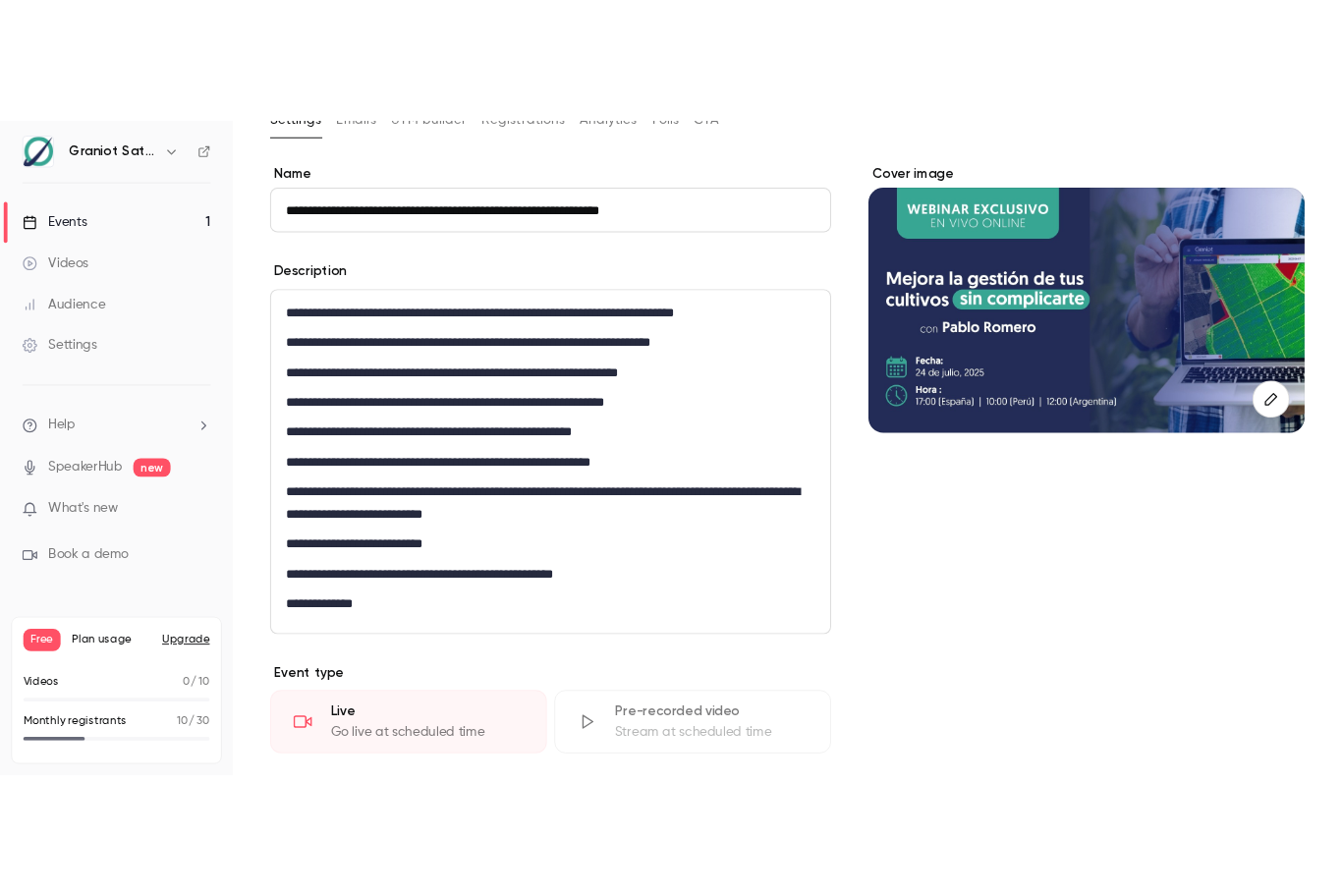 scroll, scrollTop: 0, scrollLeft: 0, axis: both 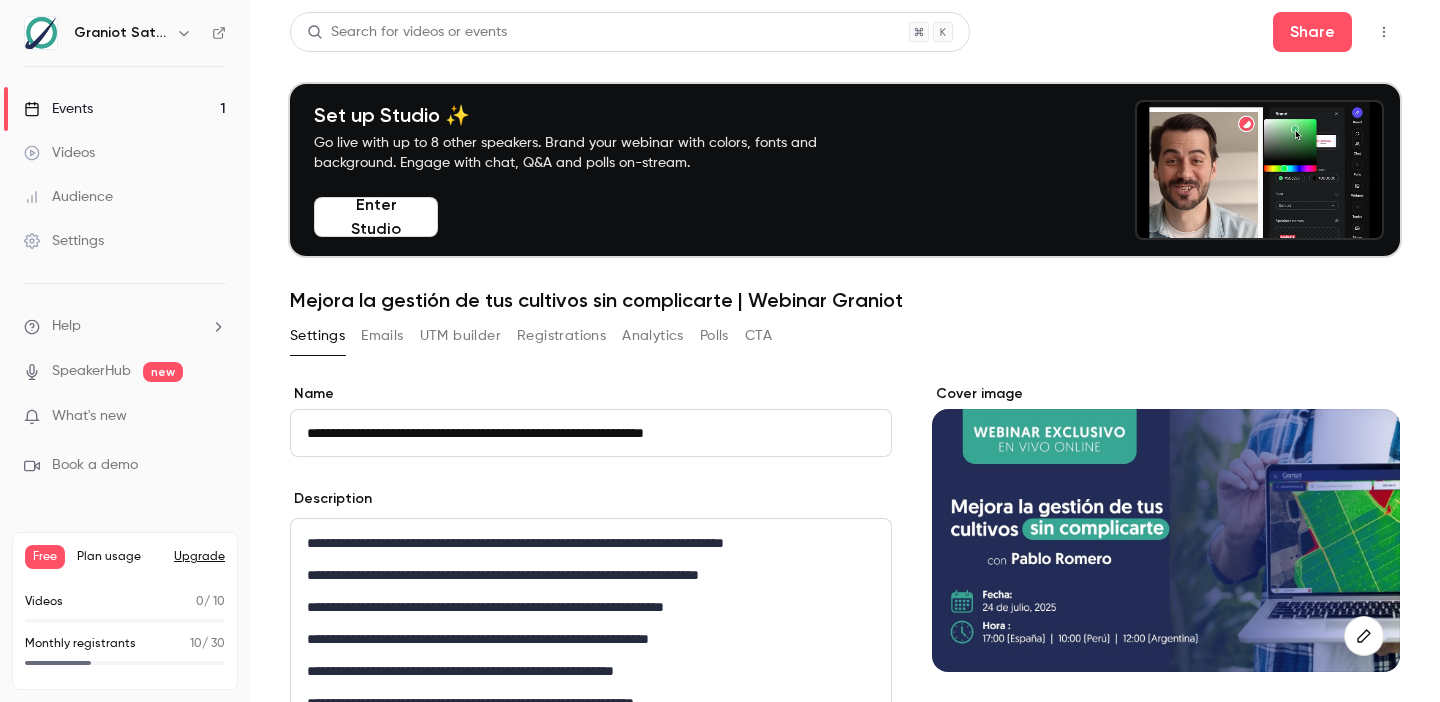 click on "Help" at bounding box center (125, 326) 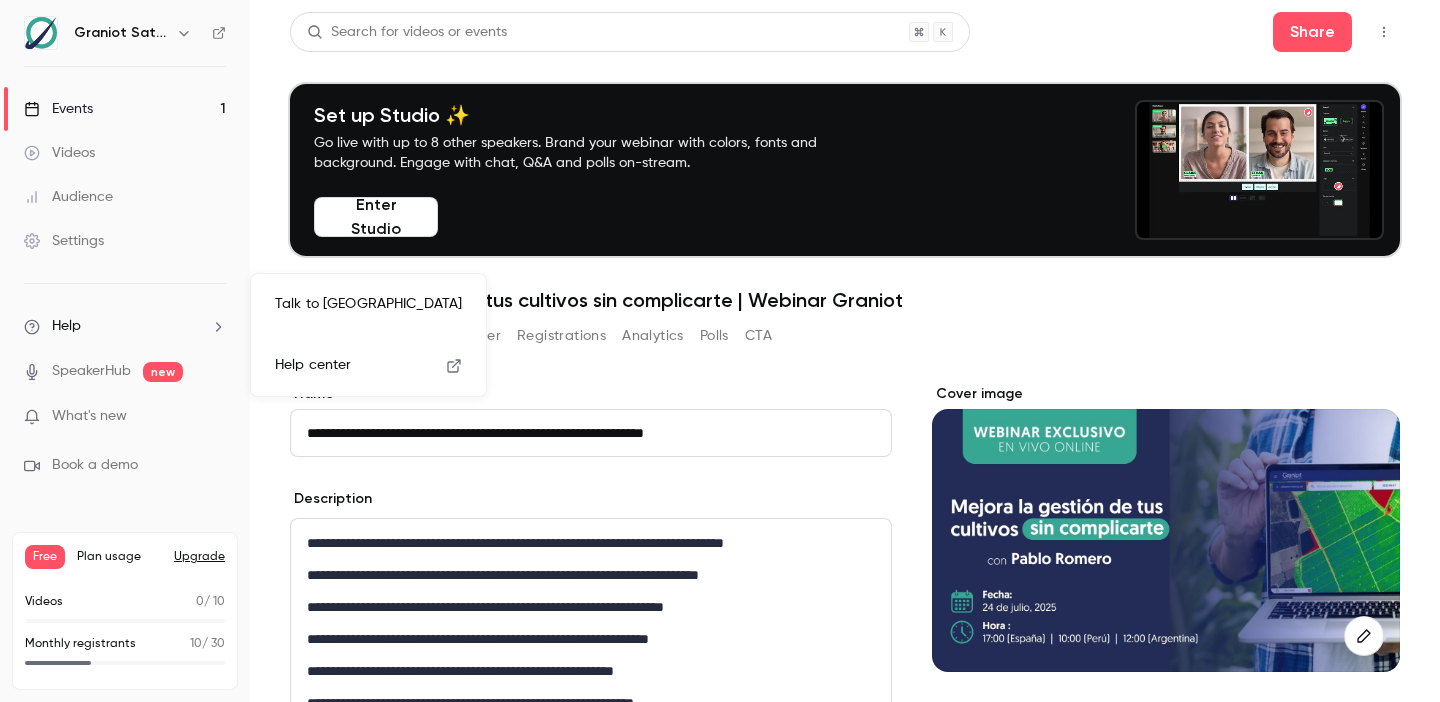 click on "Help center" at bounding box center (368, 365) 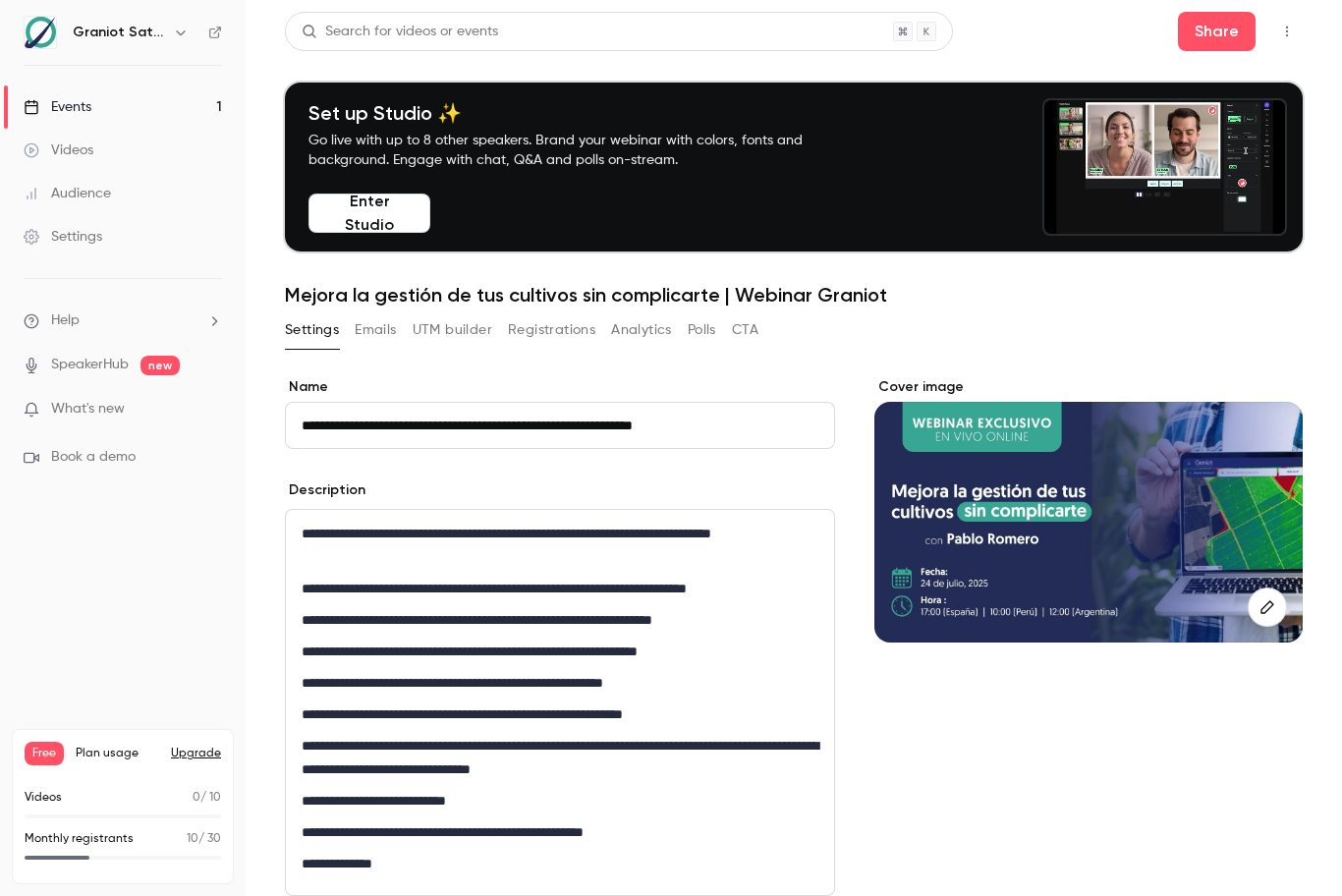 scroll, scrollTop: 0, scrollLeft: 0, axis: both 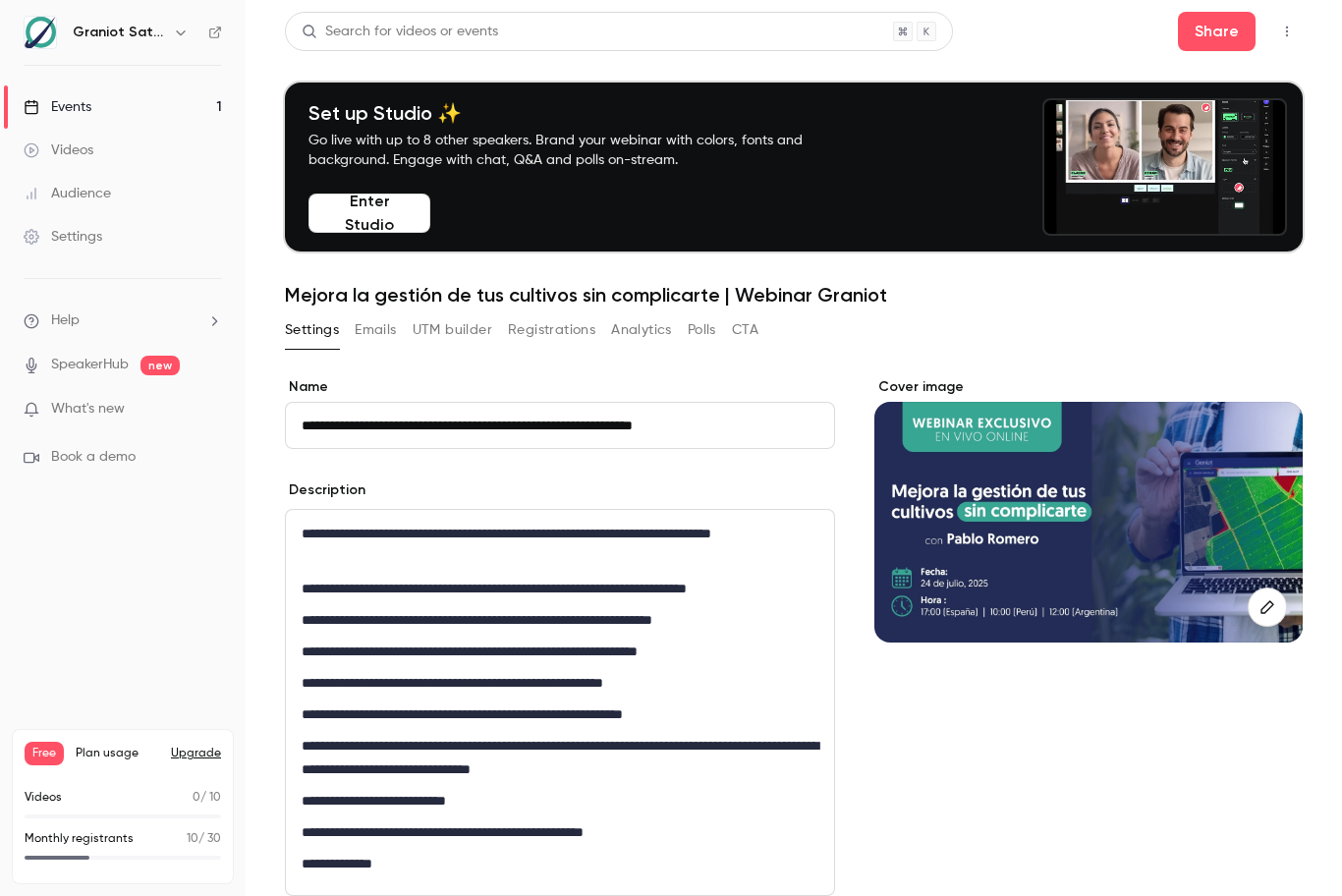 click on "Emails" at bounding box center (375, 330) 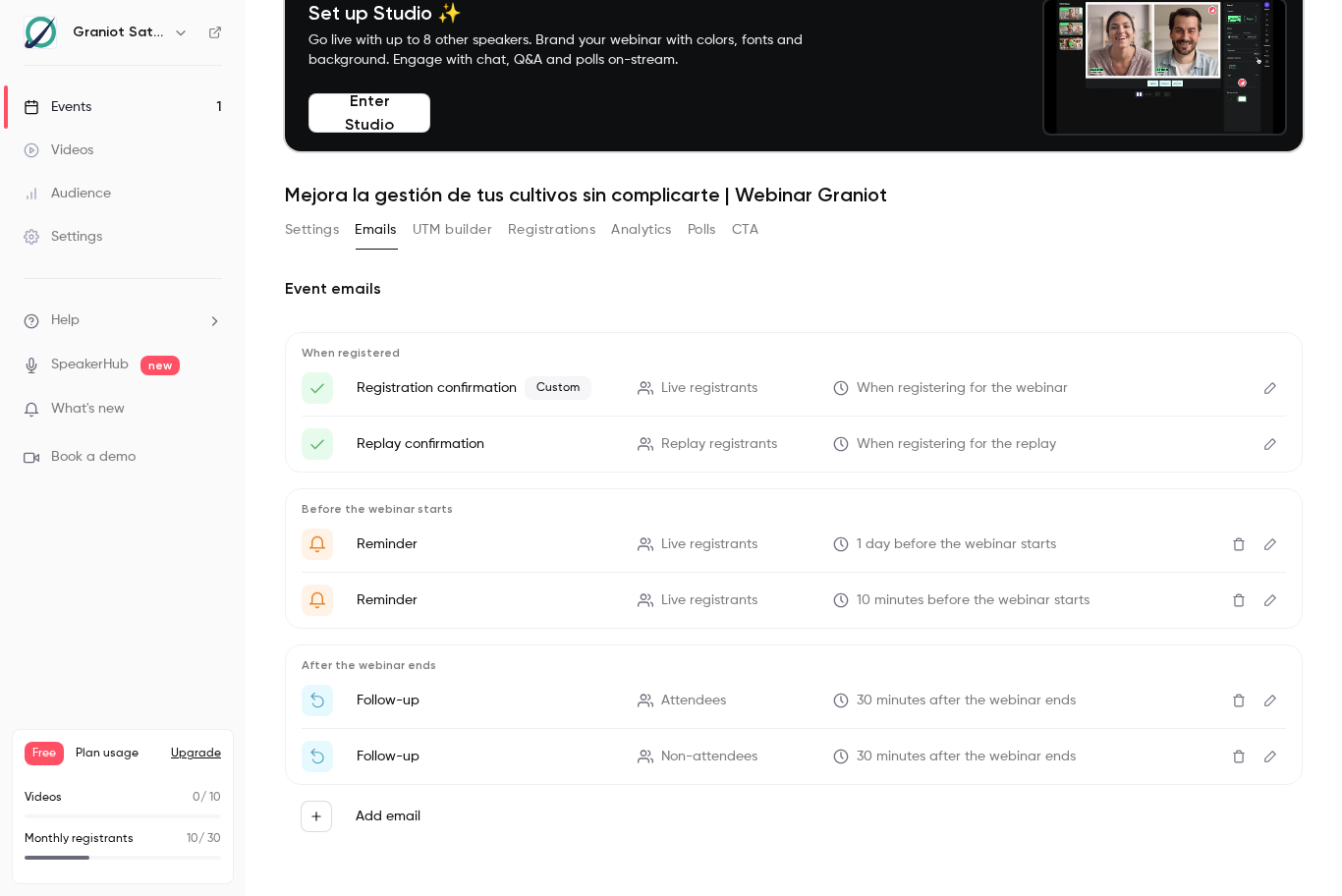 scroll, scrollTop: 103, scrollLeft: 0, axis: vertical 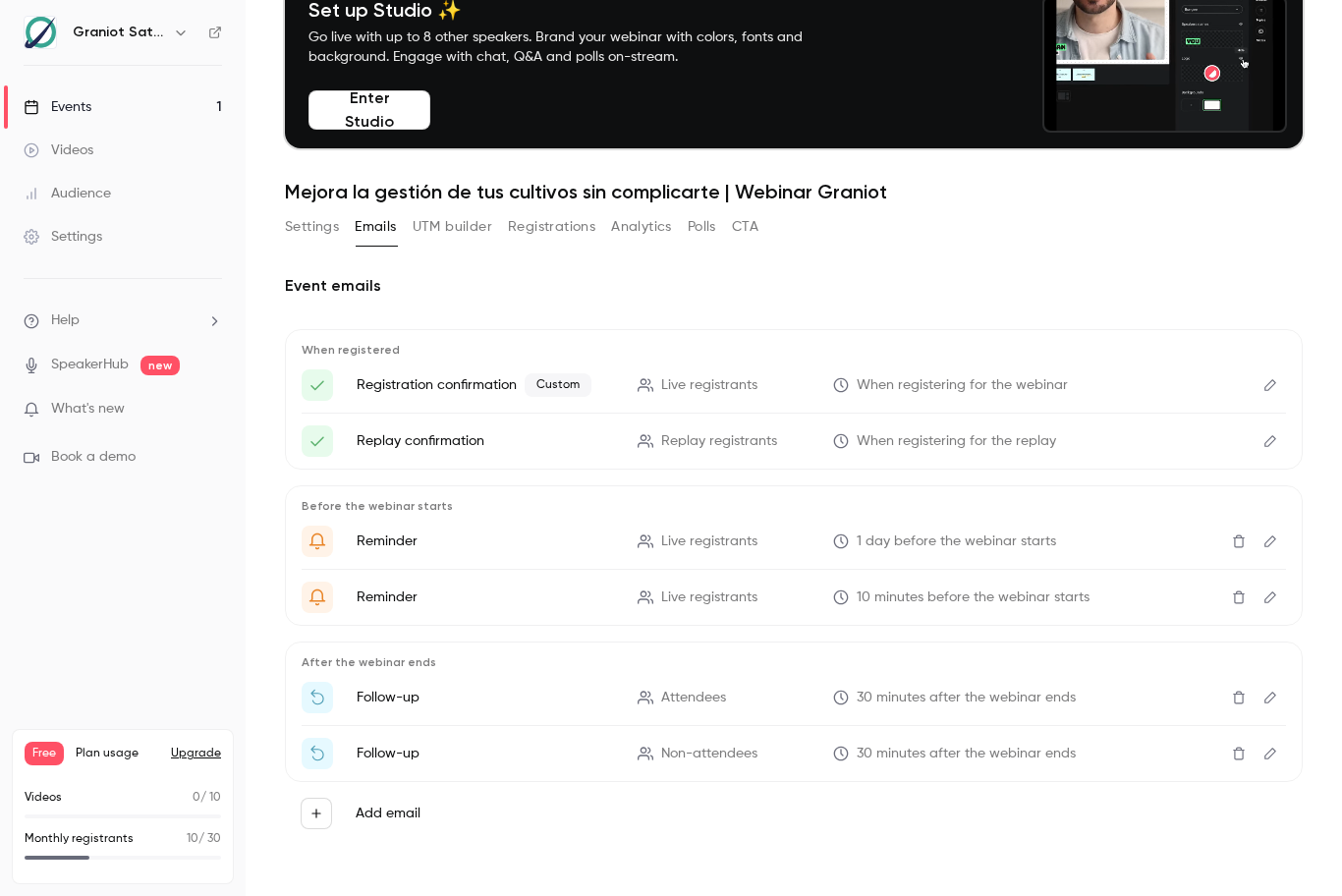 click 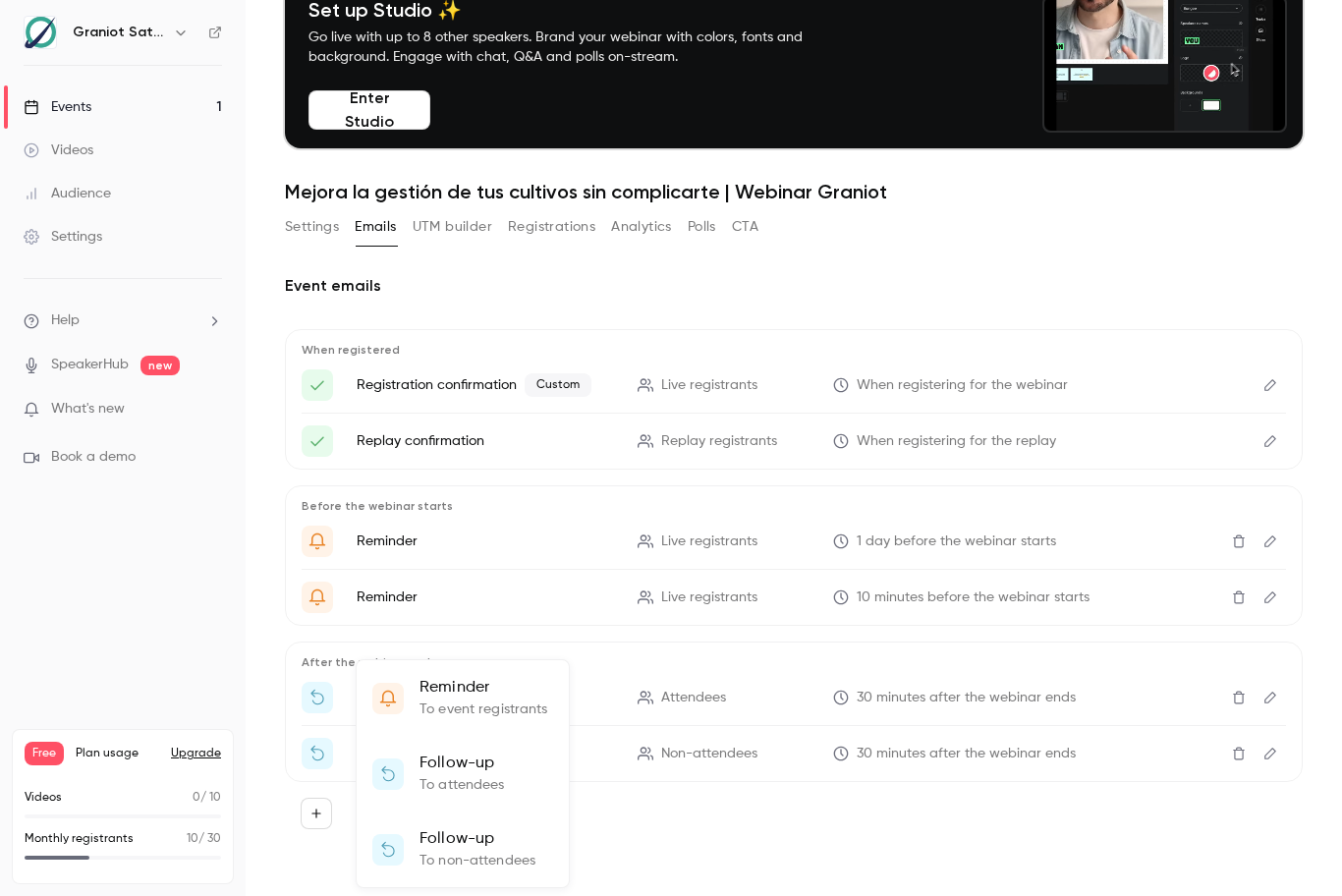 click at bounding box center (671, 448) 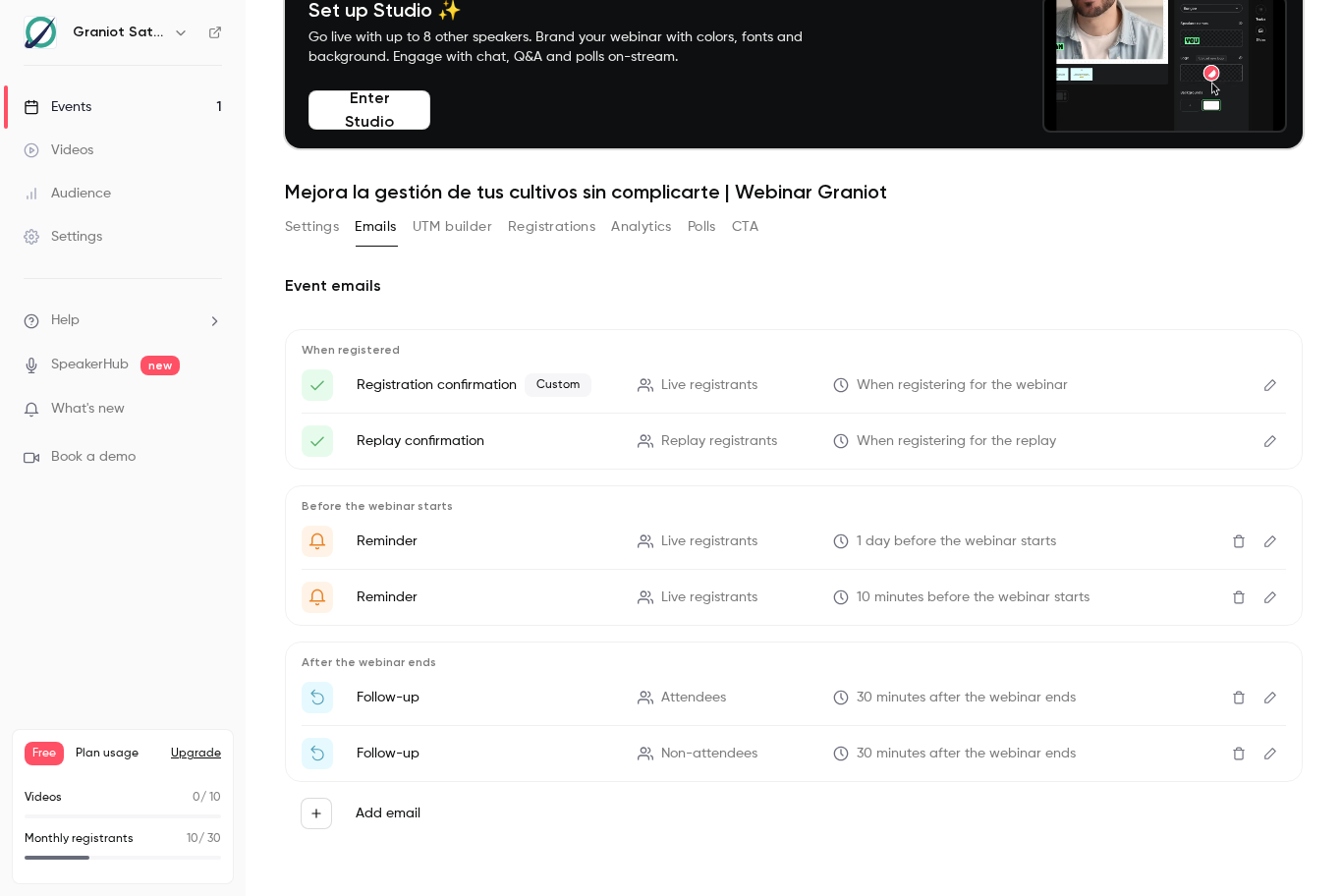 scroll, scrollTop: 0, scrollLeft: 0, axis: both 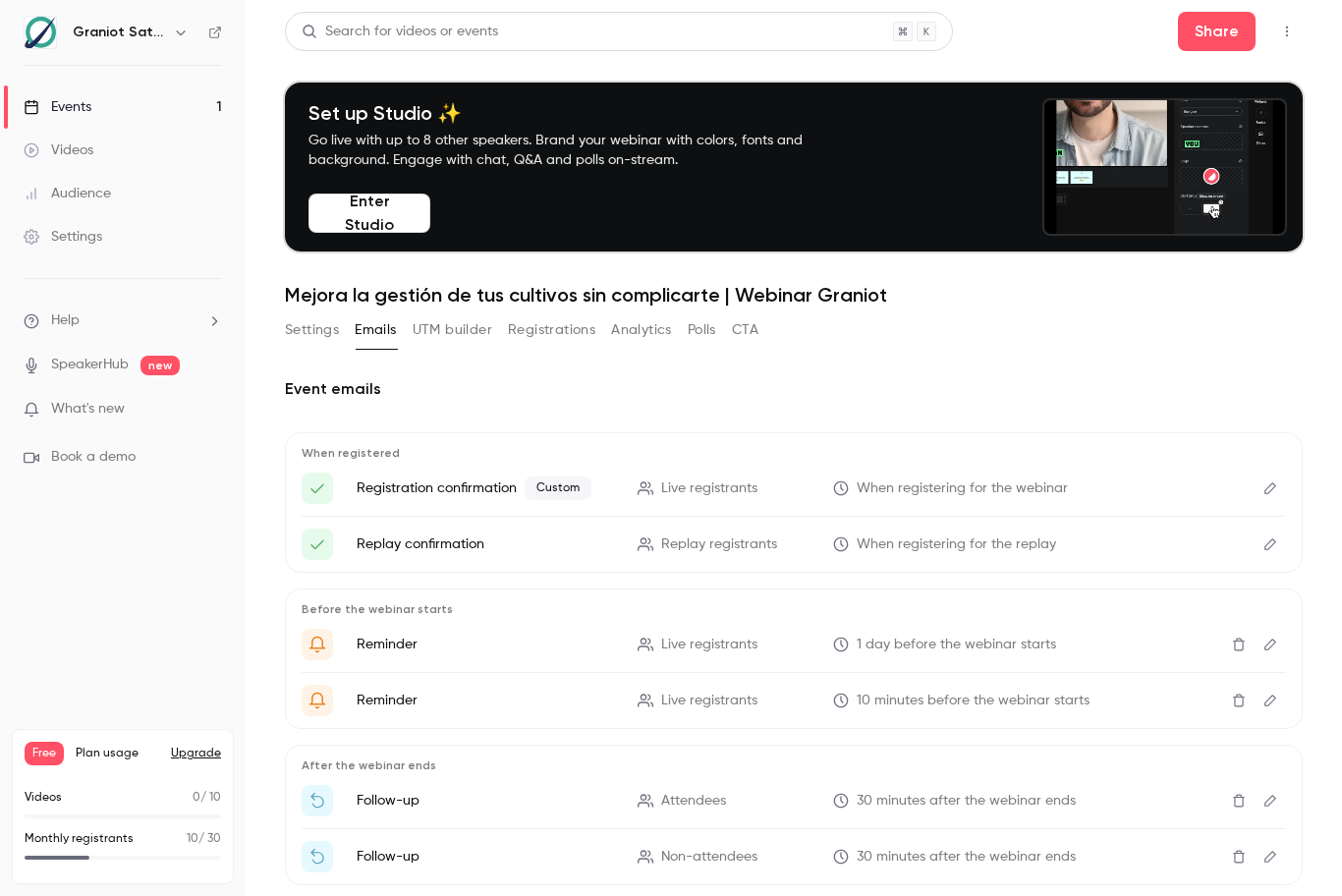 click on "Help" at bounding box center [123, 320] 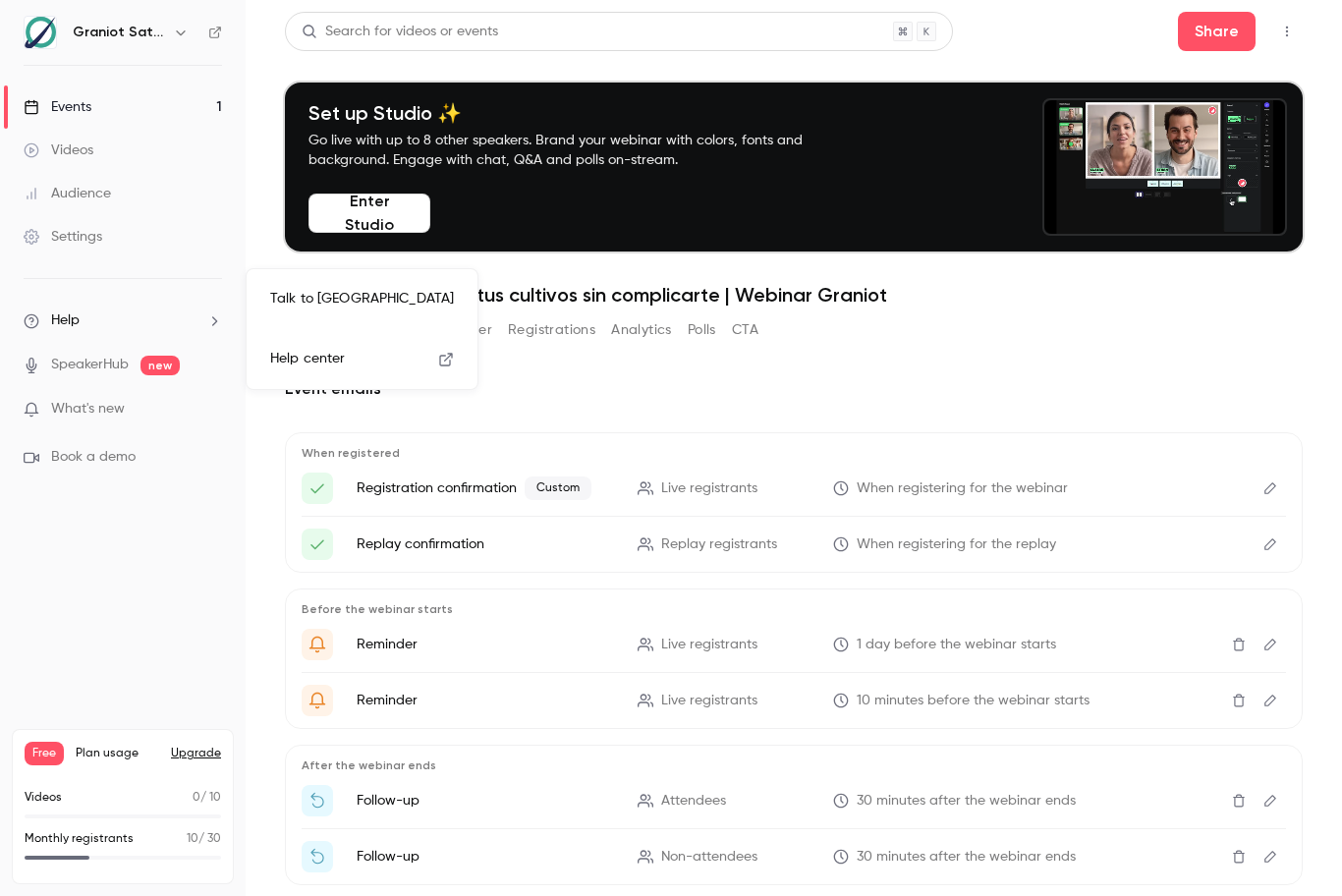 click on "Talk to [GEOGRAPHIC_DATA]" at bounding box center (362, 299) 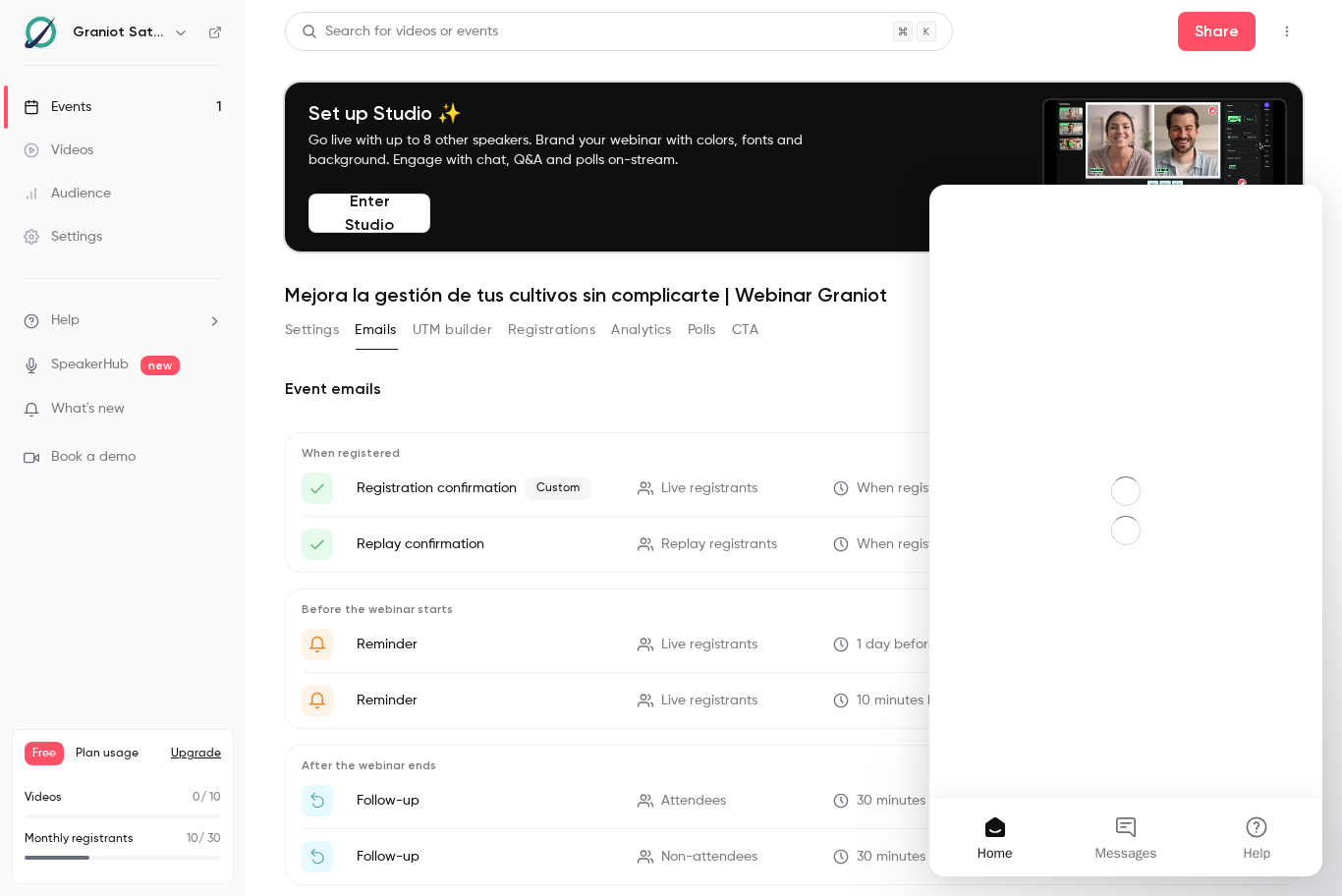 scroll, scrollTop: 0, scrollLeft: 0, axis: both 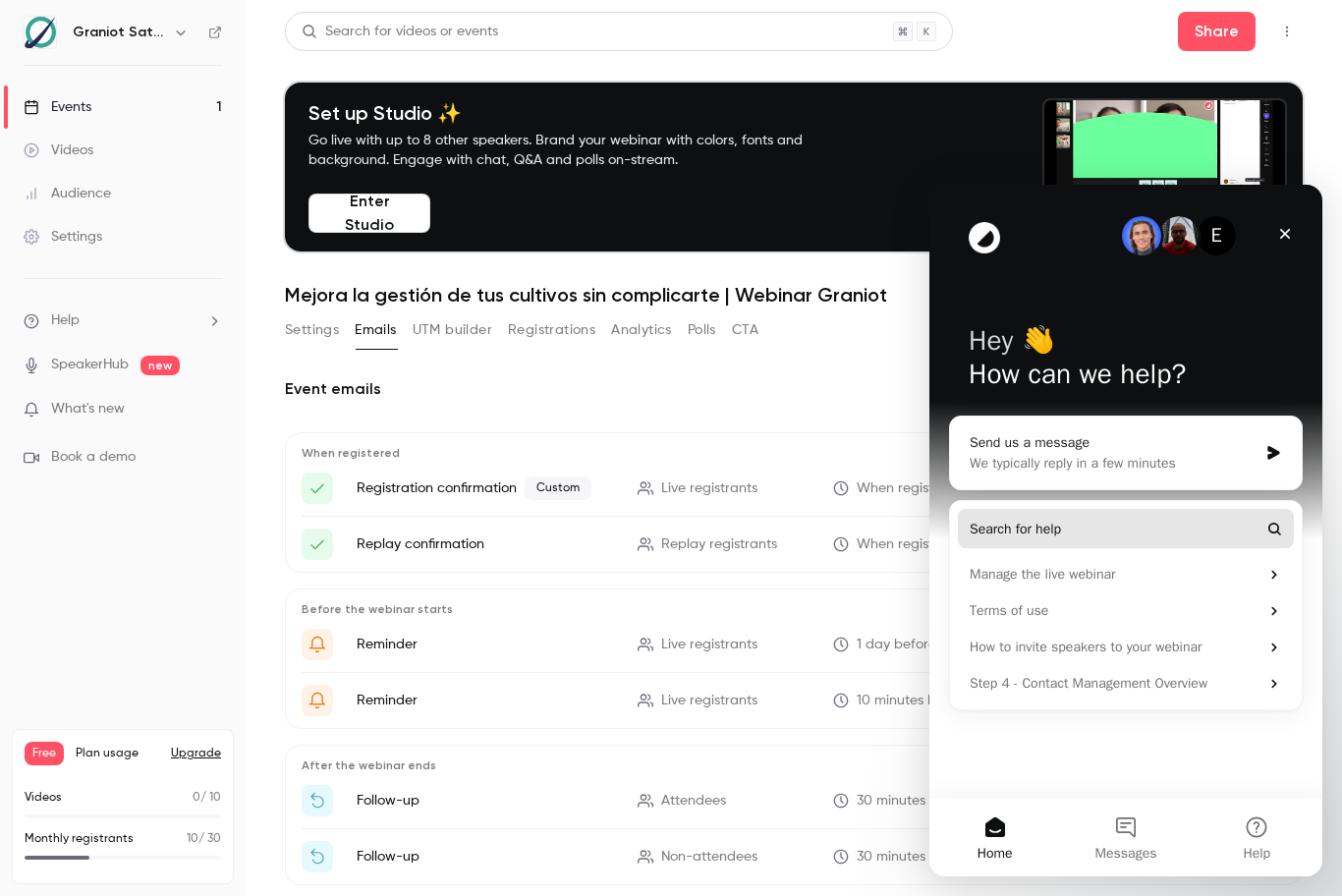 click on "Search for help" at bounding box center (1015, 529) 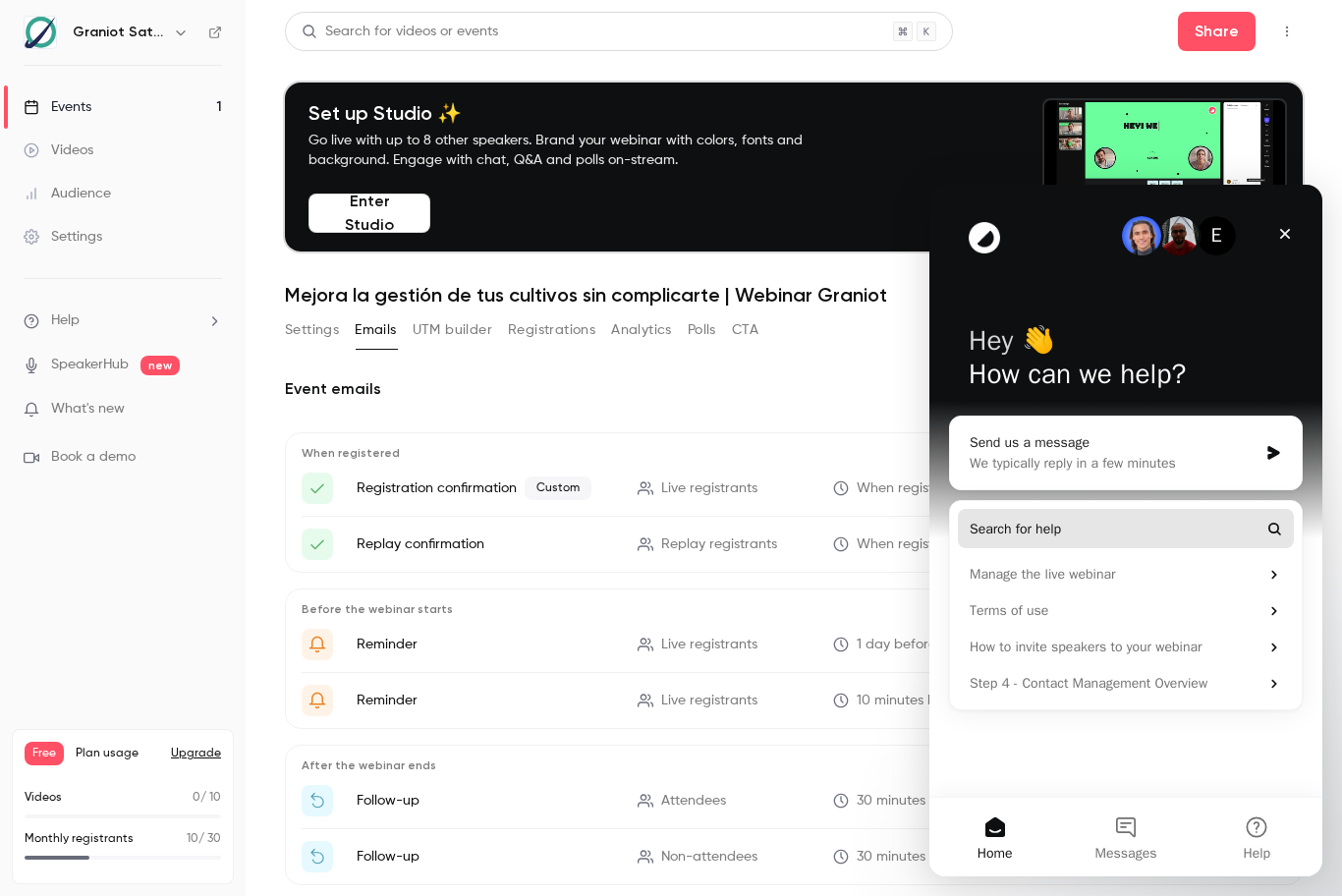 scroll, scrollTop: 0, scrollLeft: 0, axis: both 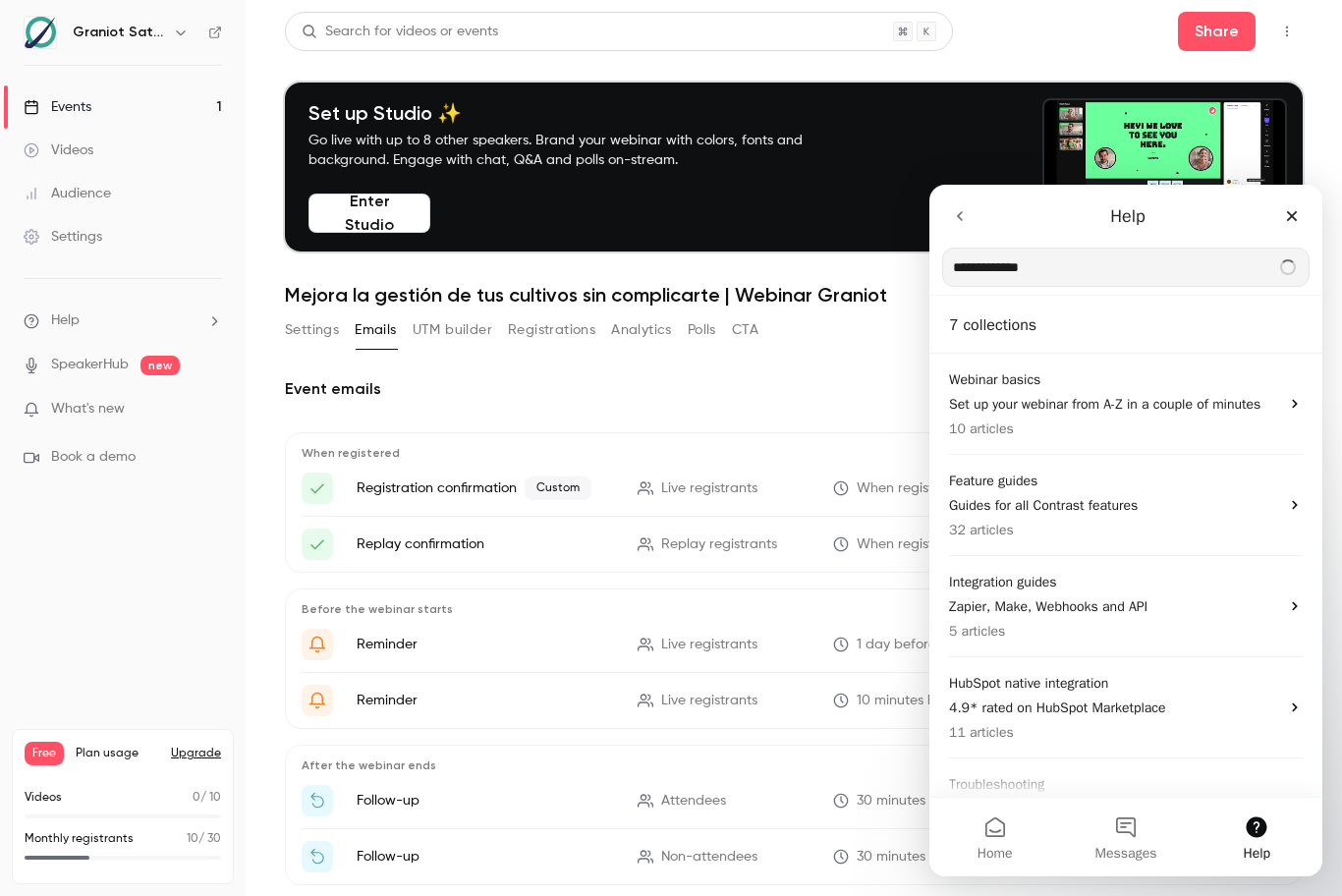 type on "**********" 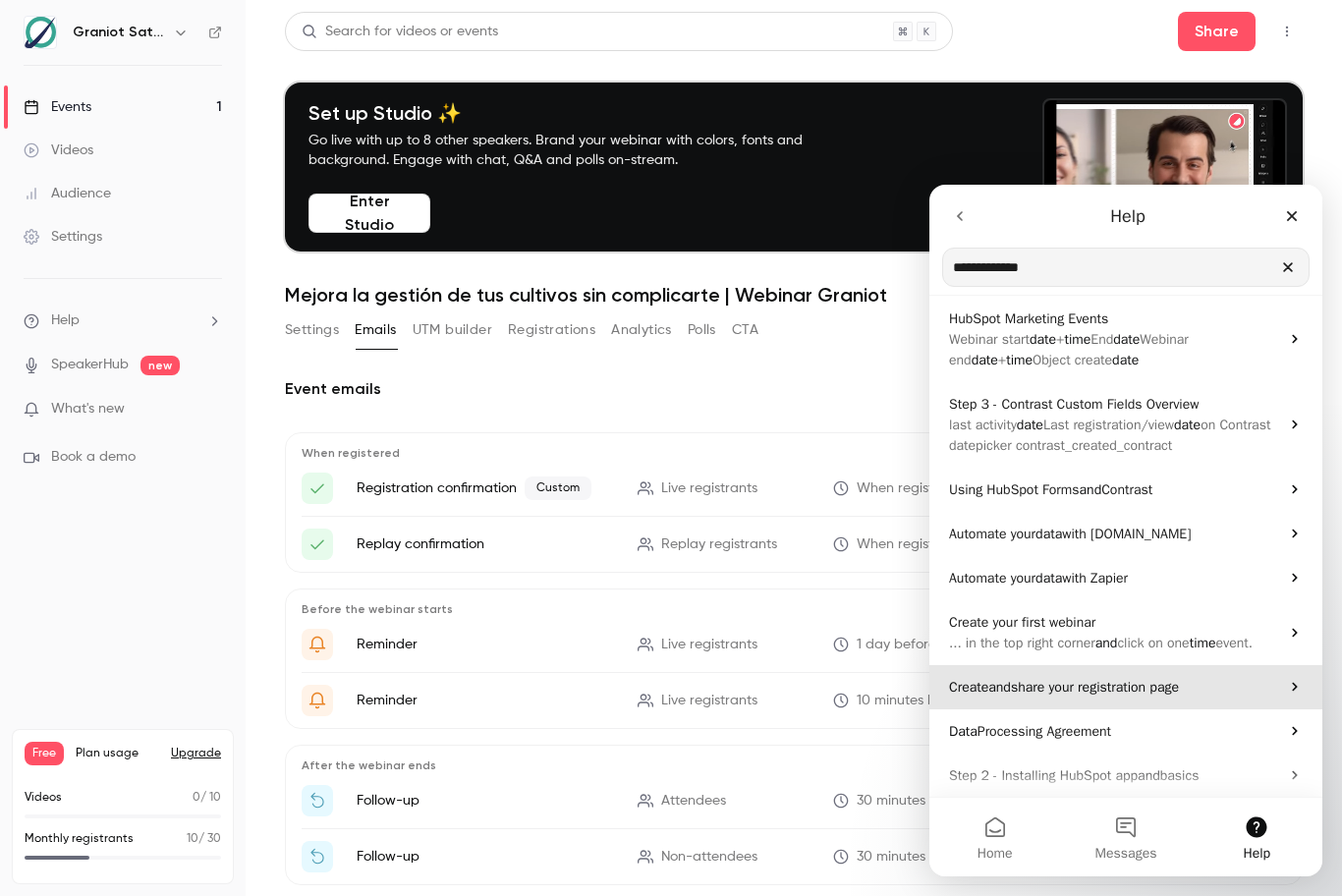 scroll, scrollTop: 0, scrollLeft: 0, axis: both 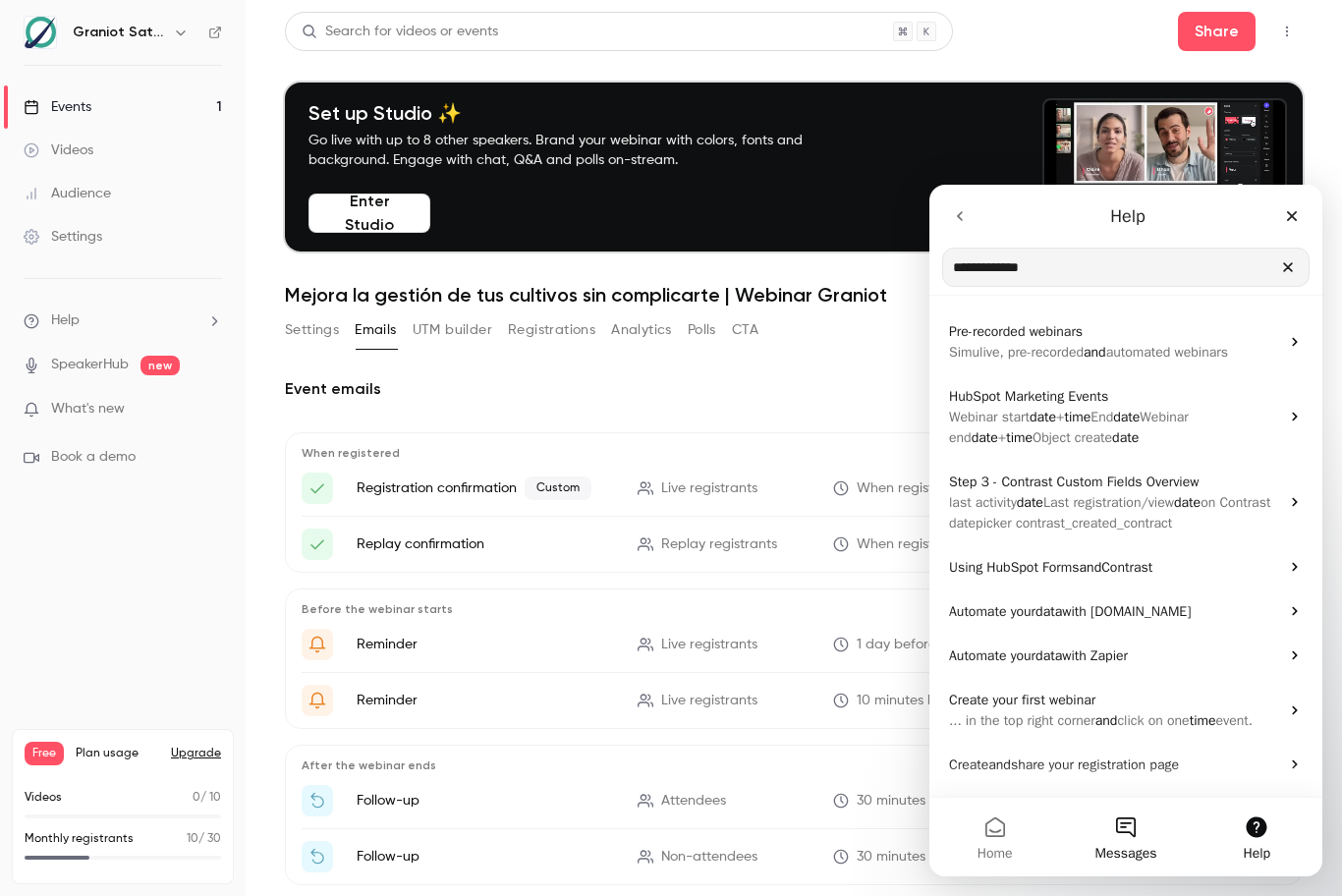 click on "Messages" at bounding box center [1126, 854] 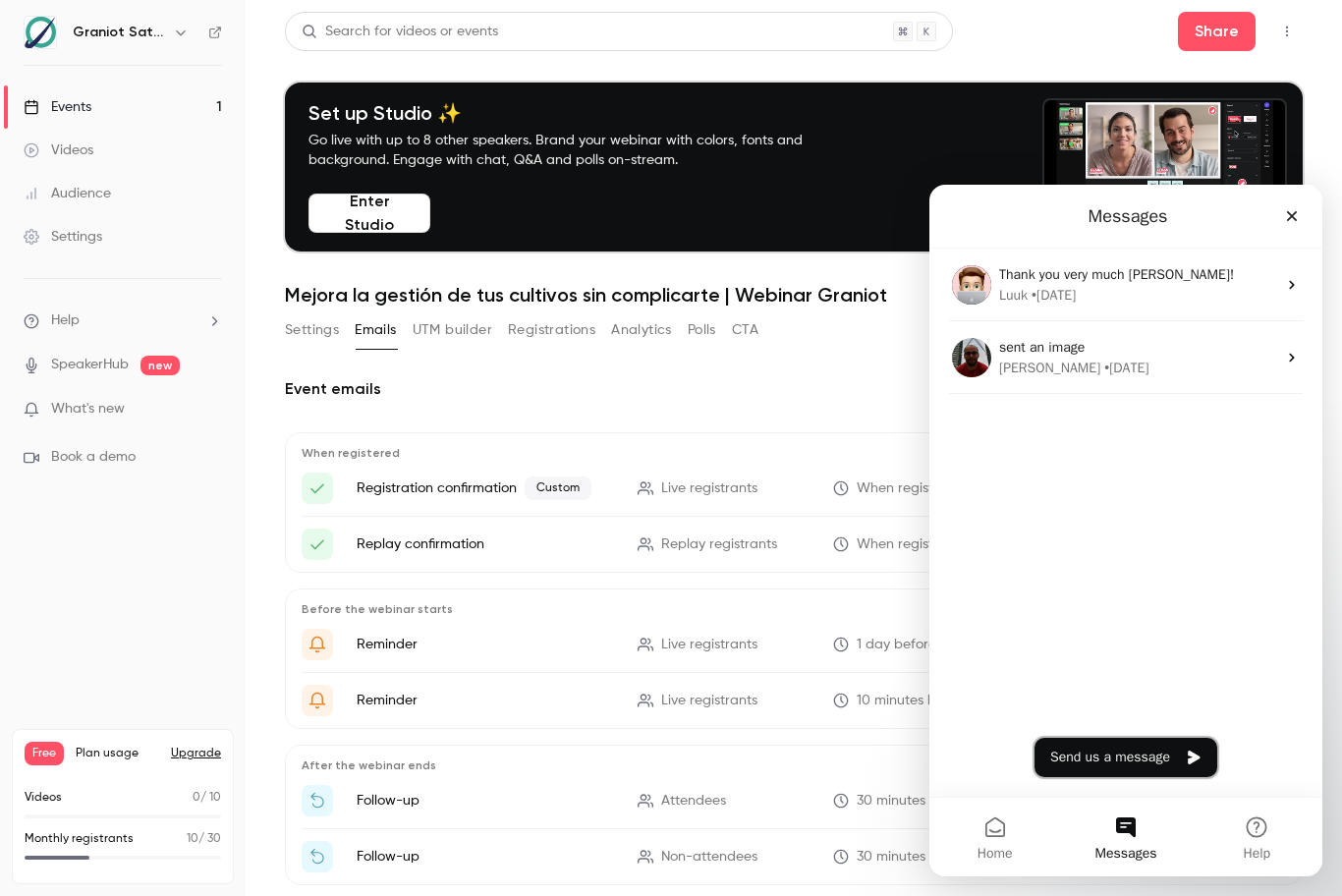 click on "Send us a message" at bounding box center [1126, 757] 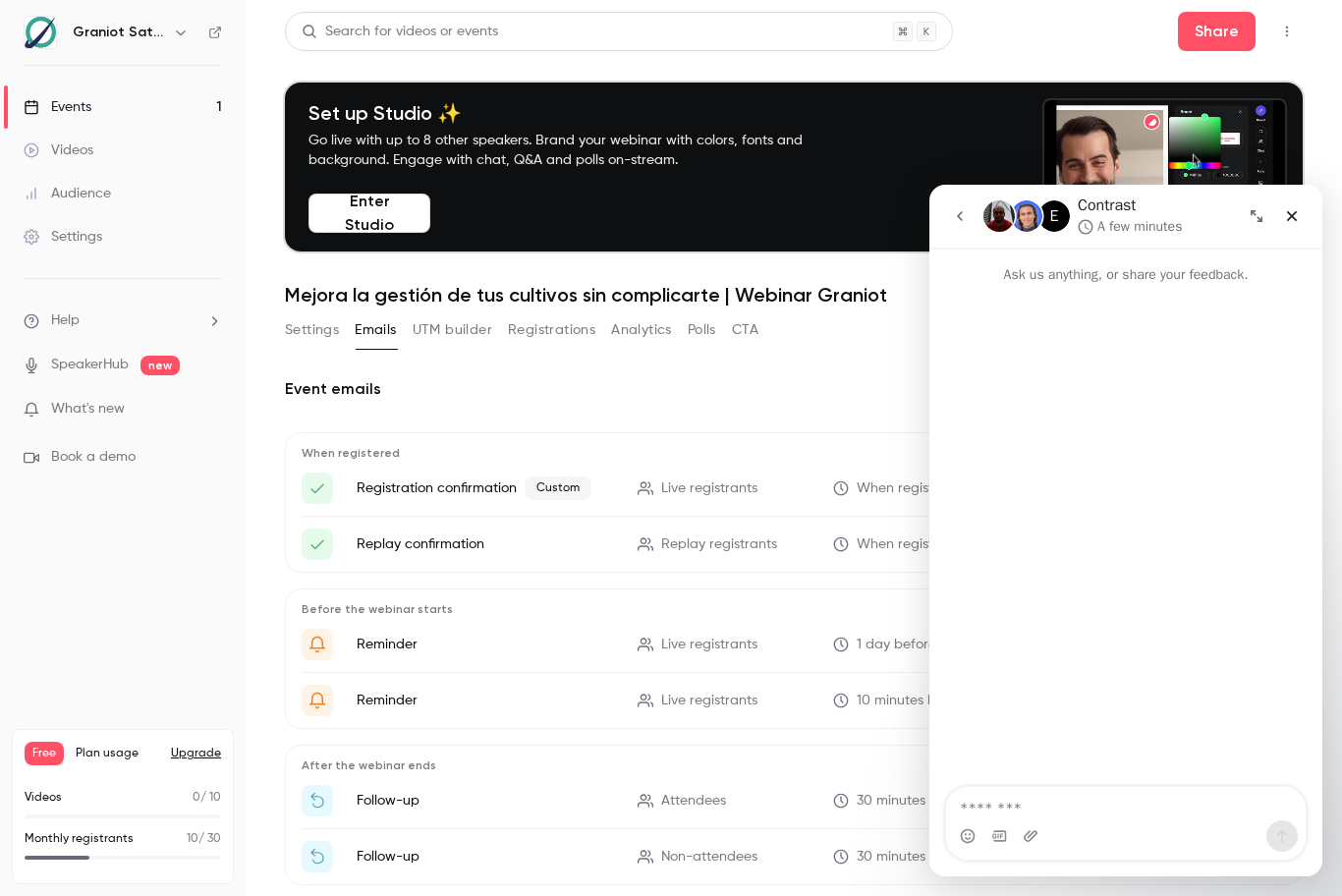 click at bounding box center [1126, 804] 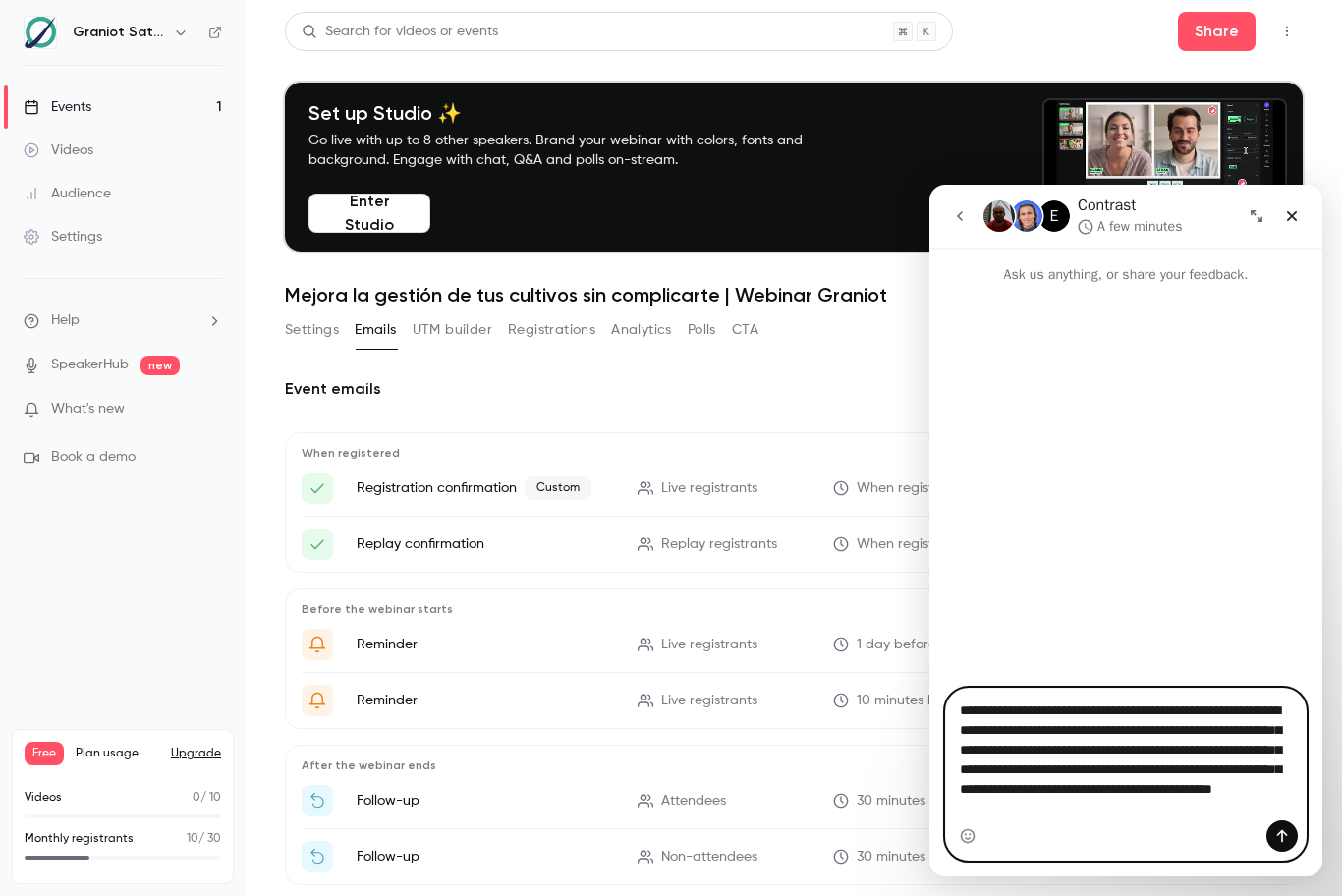click on "**********" at bounding box center (1126, 764) 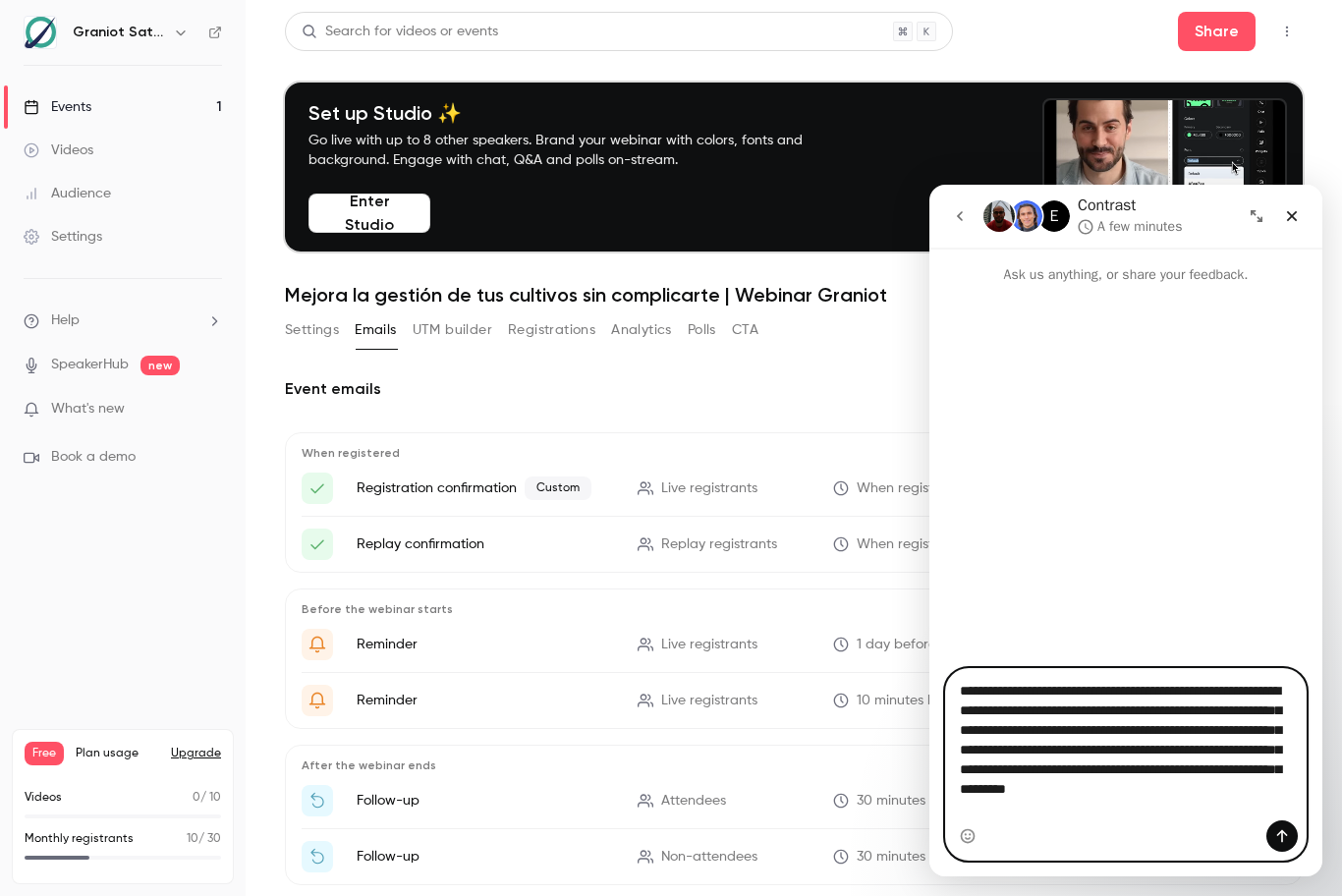 type on "**********" 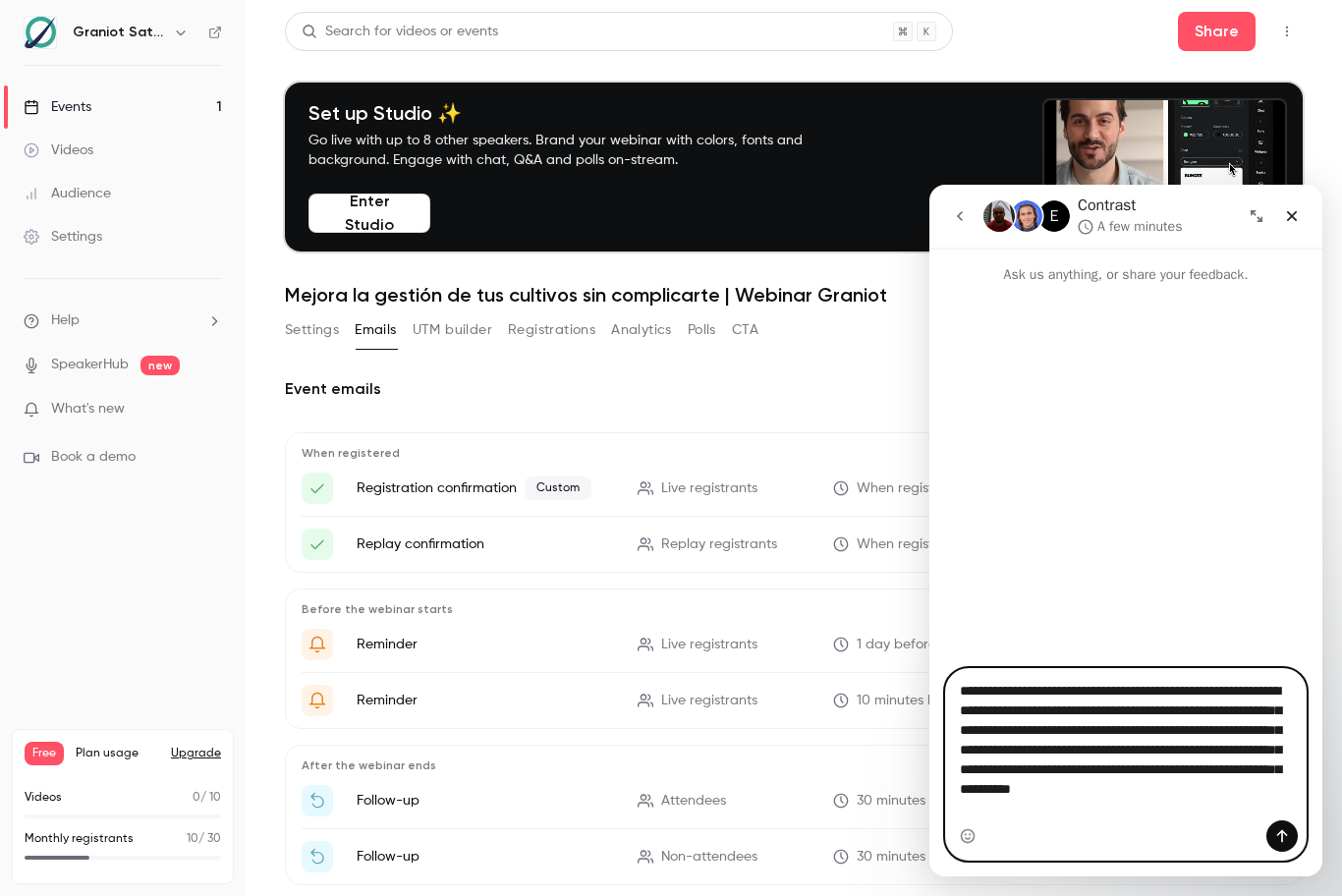 type 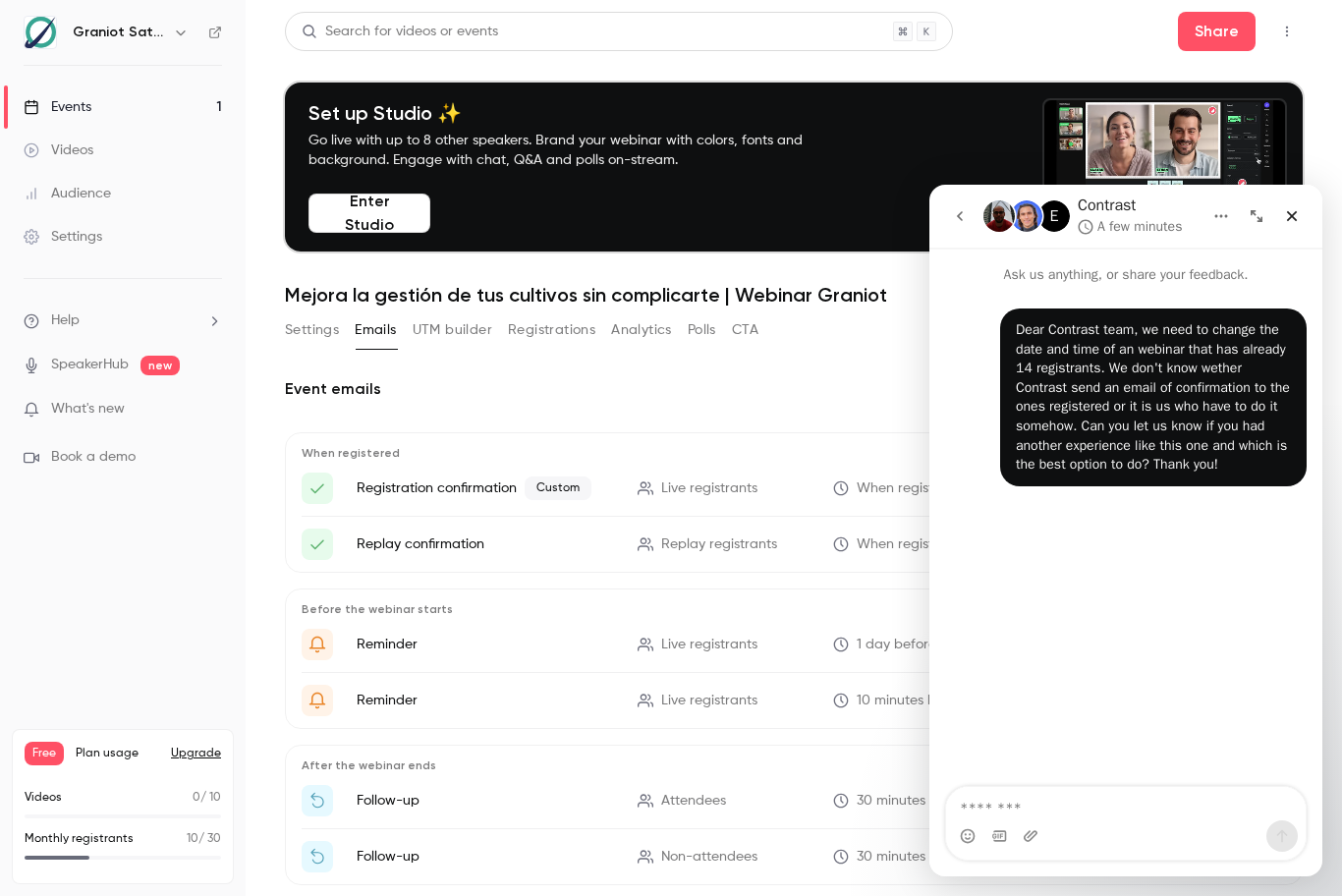 click on "Event emails When registered Registration confirmation Custom Live registrants When registering for the webinar Replay confirmation Replay registrants When registering for the replay Before the webinar starts Reminder Live registrants 1 day before the webinar starts Reminder Live registrants 10 minutes before the webinar starts After the webinar ends Follow-up Attendees 30 minutes after the webinar ends Follow-up Non-attendees 30 minutes after the webinar ends Add email" at bounding box center (794, 662) 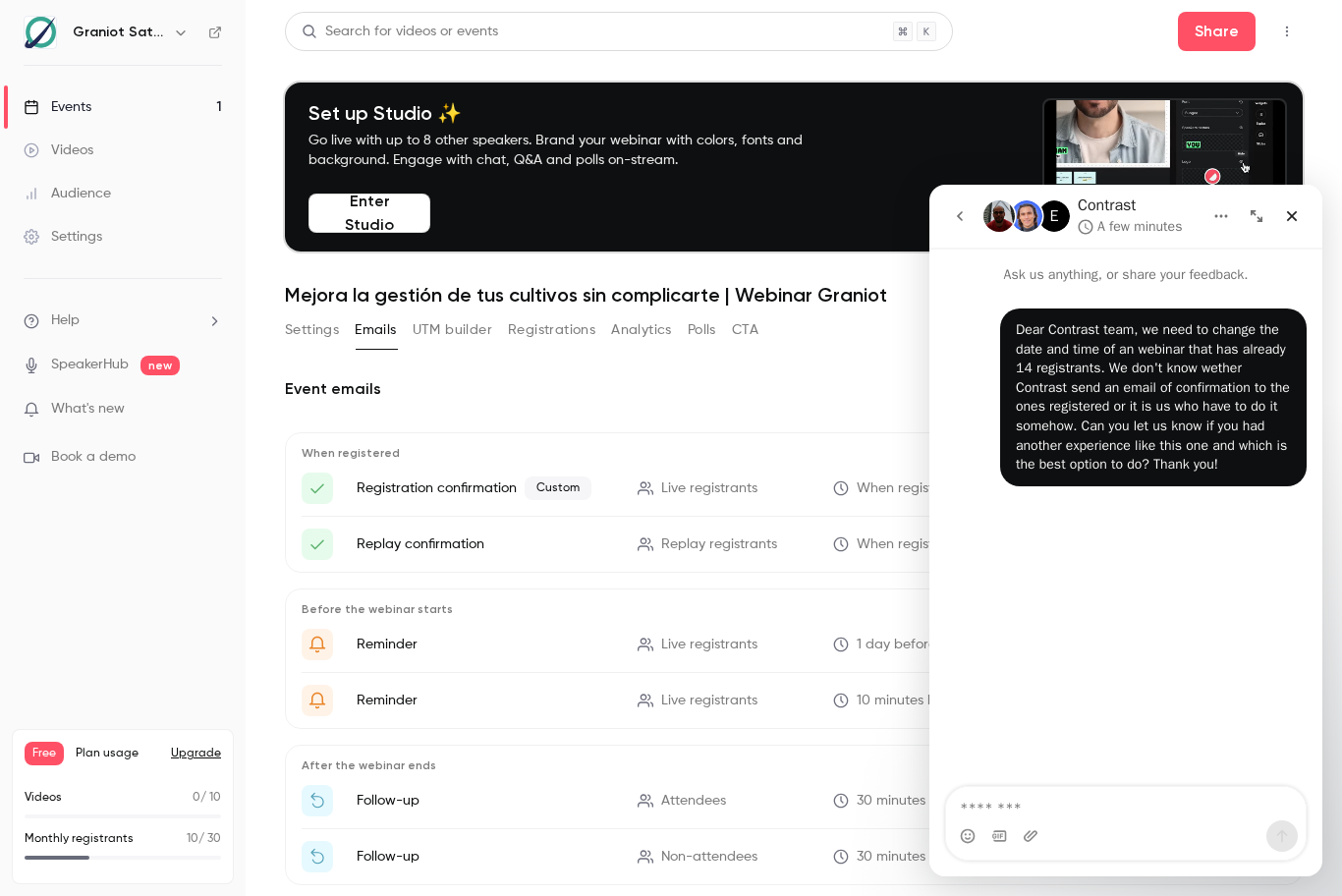 click on "Event emails When registered Registration confirmation Custom Live registrants When registering for the webinar Replay confirmation Replay registrants When registering for the replay Before the webinar starts Reminder Live registrants 1 day before the webinar starts Reminder Live registrants 10 minutes before the webinar starts After the webinar ends Follow-up Attendees 30 minutes after the webinar ends Follow-up Non-attendees 30 minutes after the webinar ends Add email" at bounding box center [794, 662] 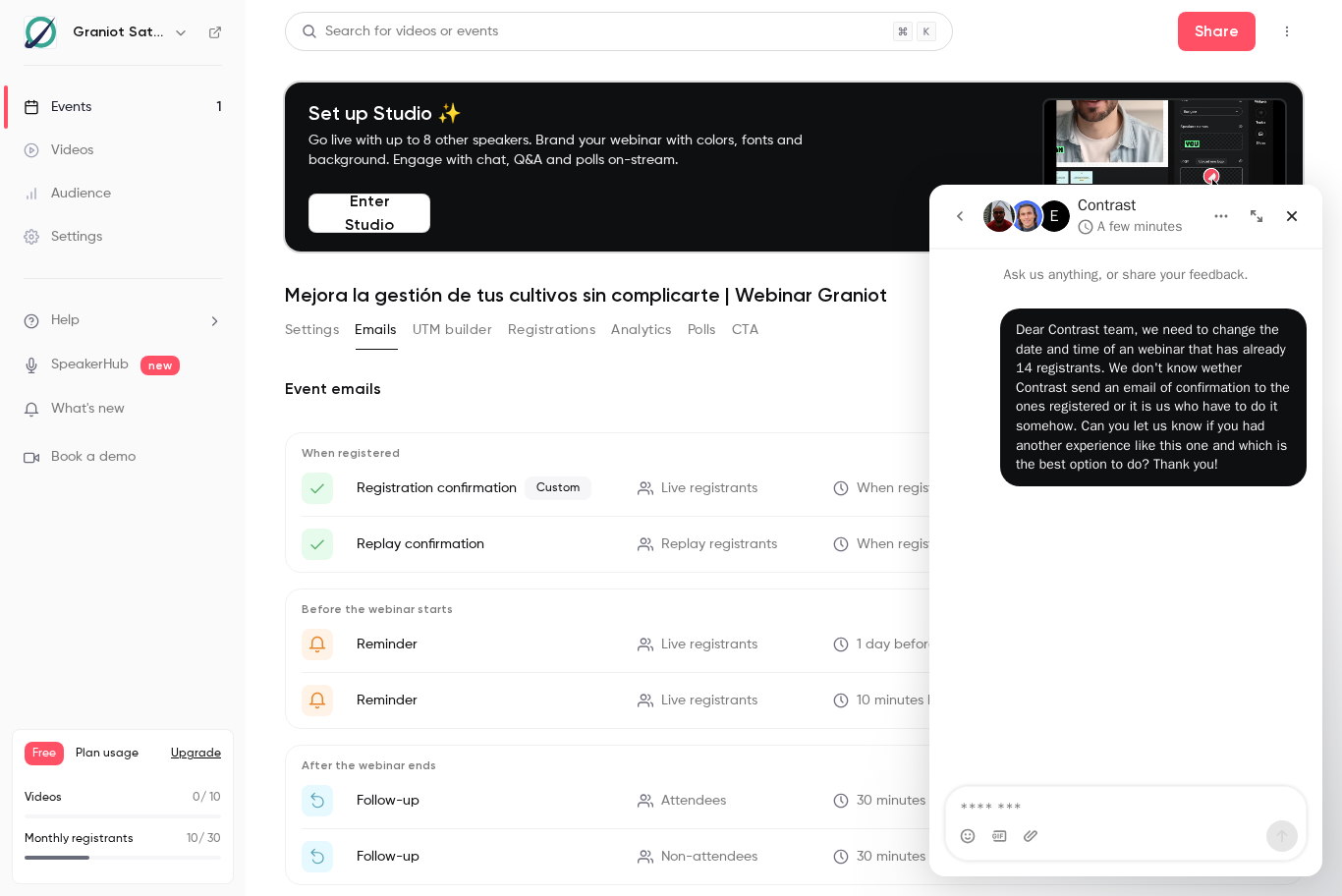 click on "Registrations" at bounding box center (551, 330) 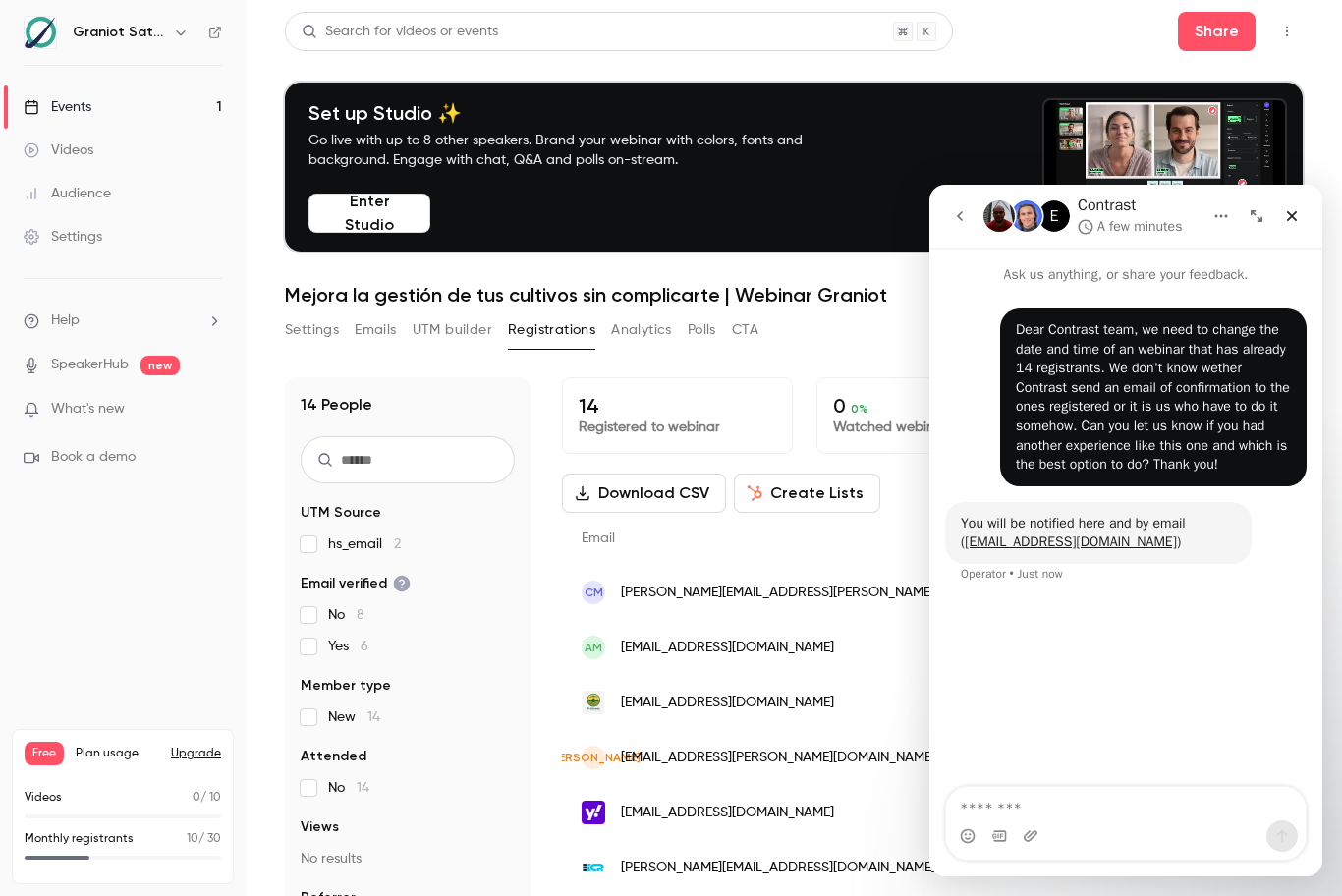 click on "Contrast A few minutes" at bounding box center (1132, 216) 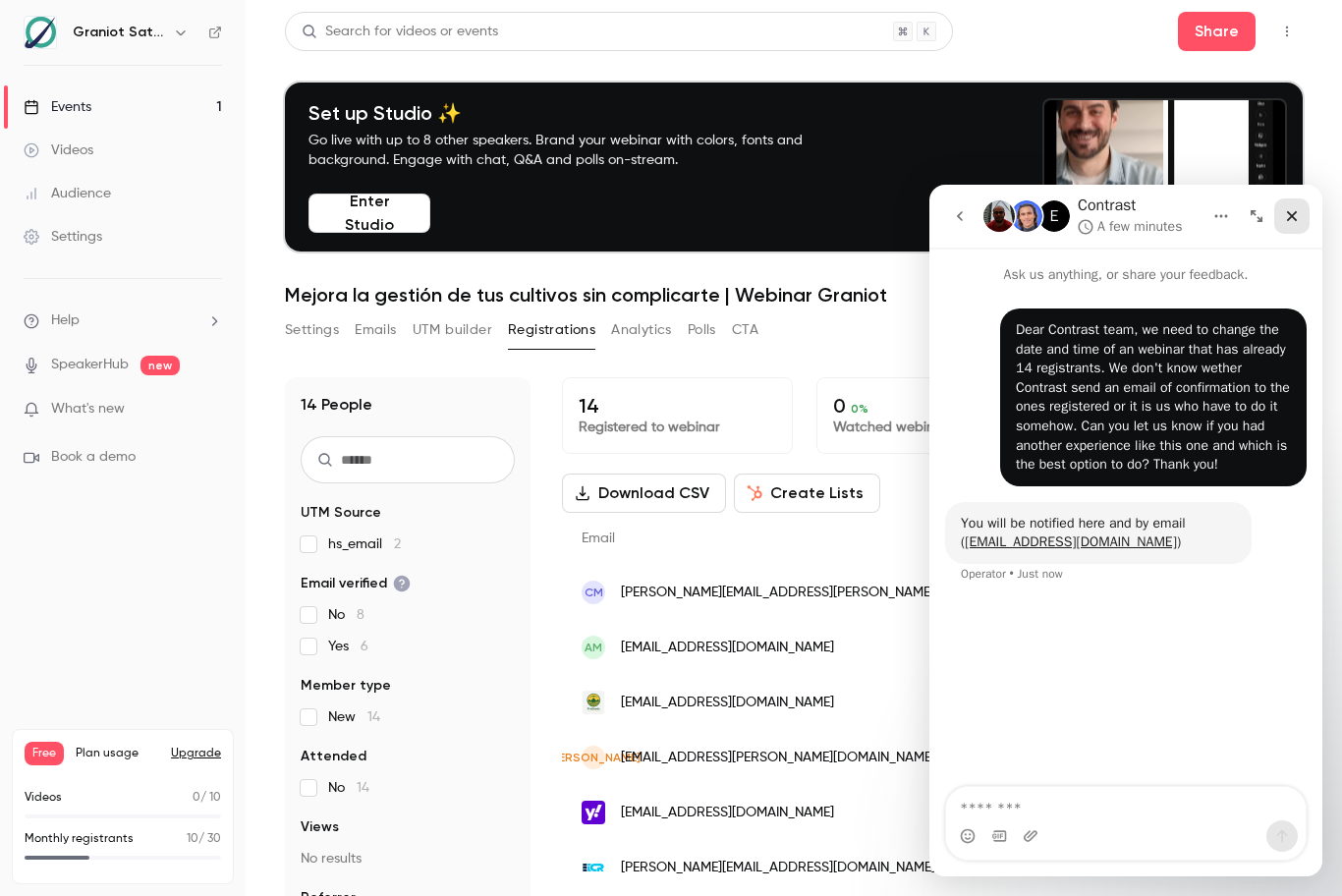 click 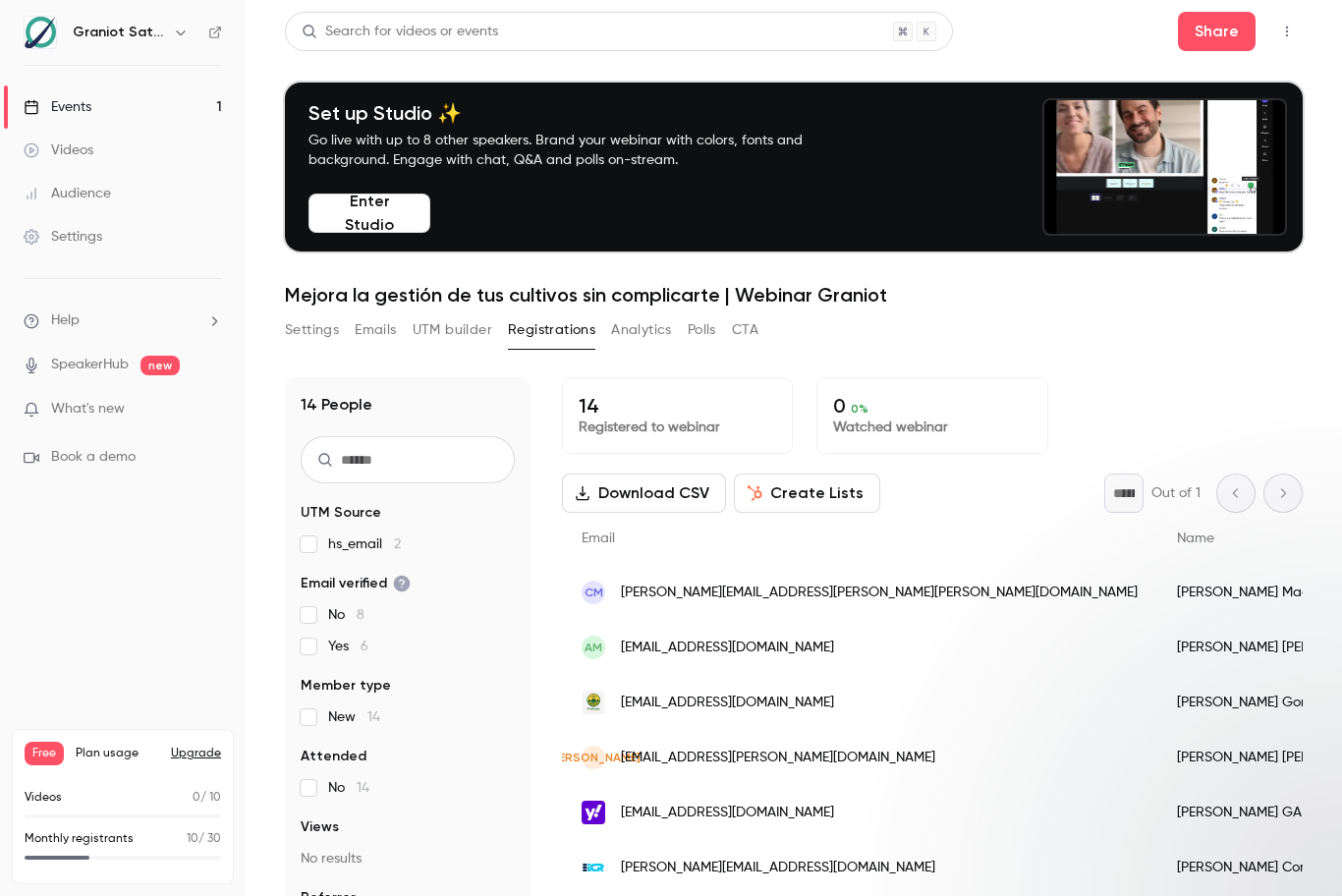 scroll, scrollTop: 0, scrollLeft: 0, axis: both 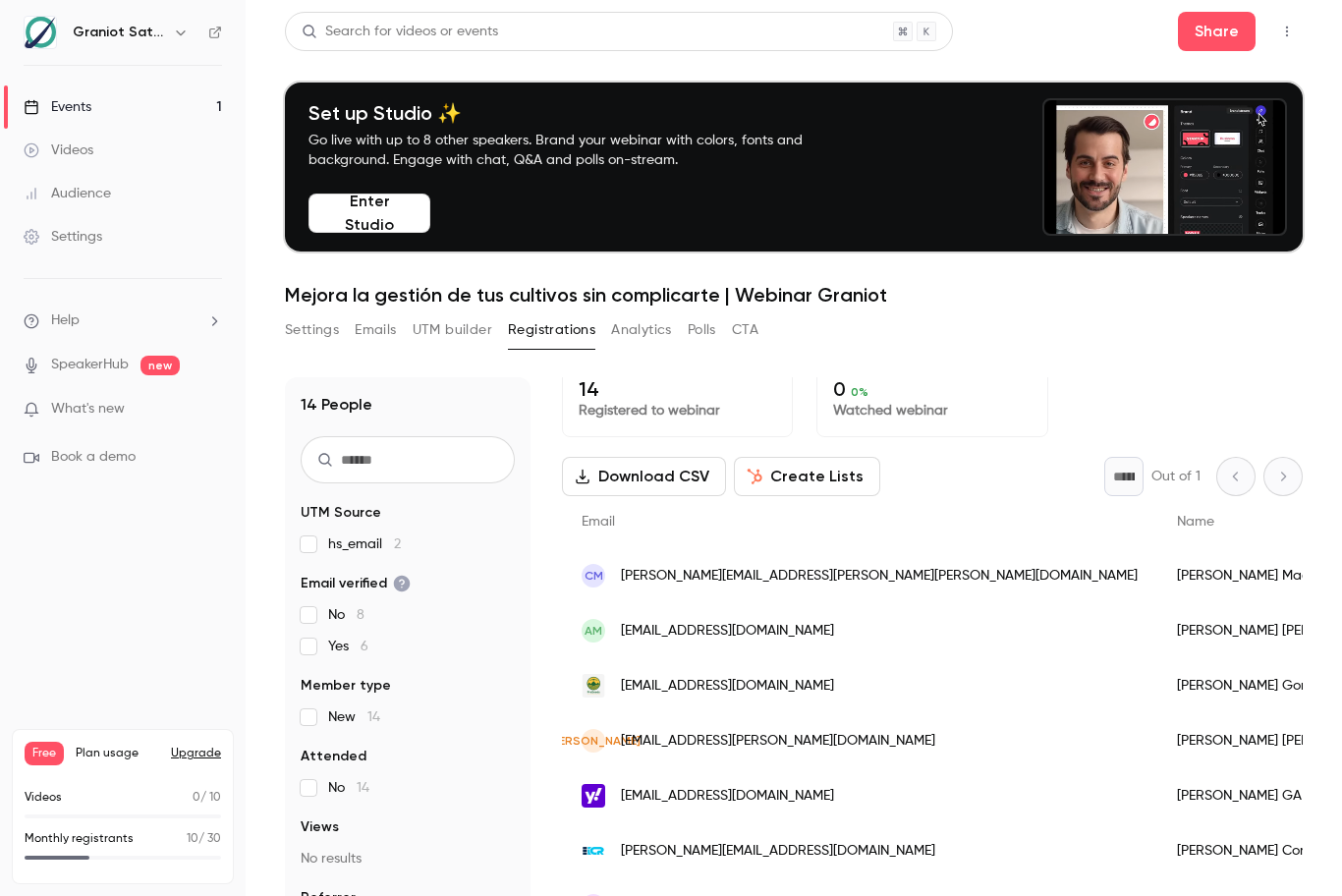 click on "Settings" at bounding box center [311, 330] 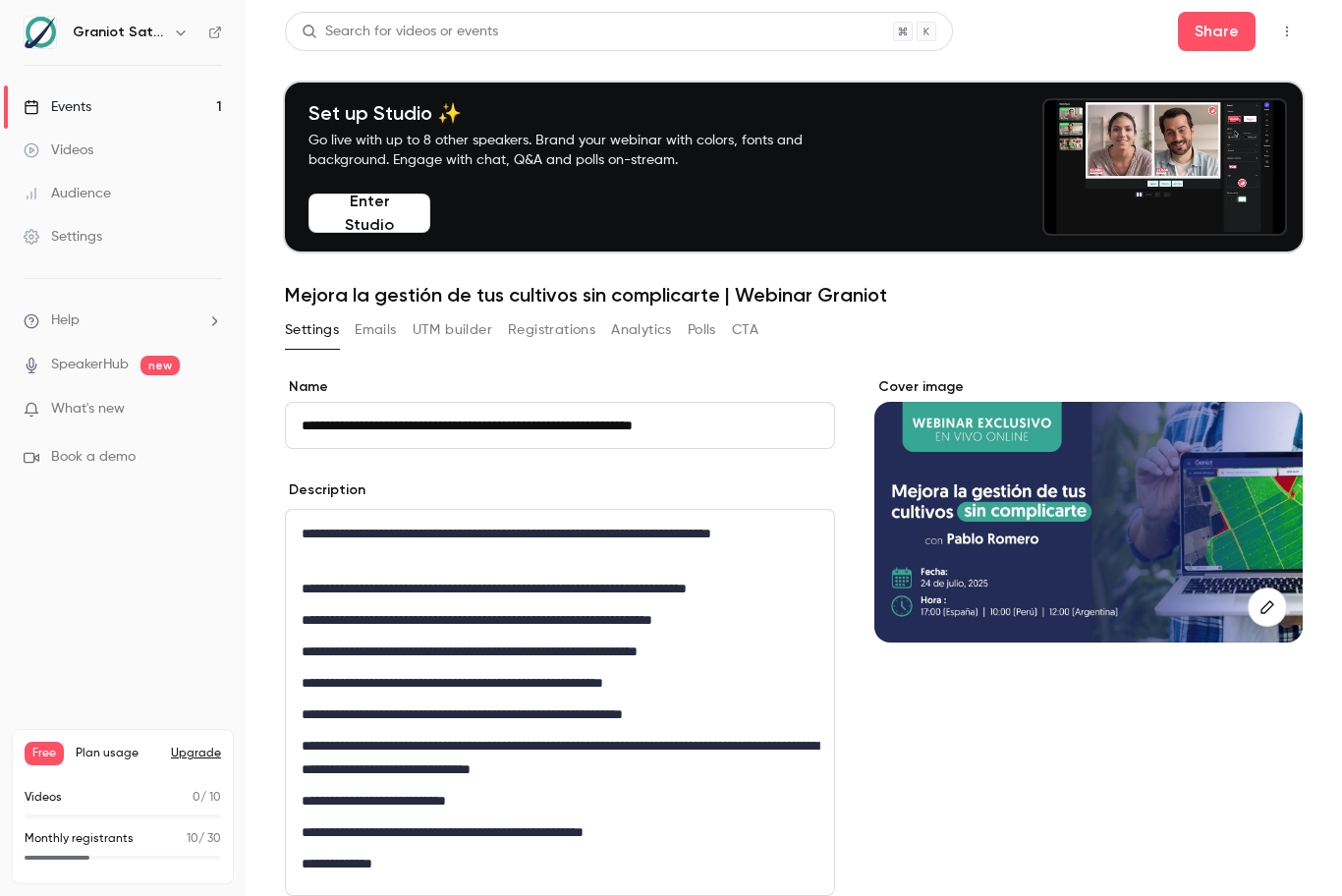 click on "Emails" at bounding box center [375, 330] 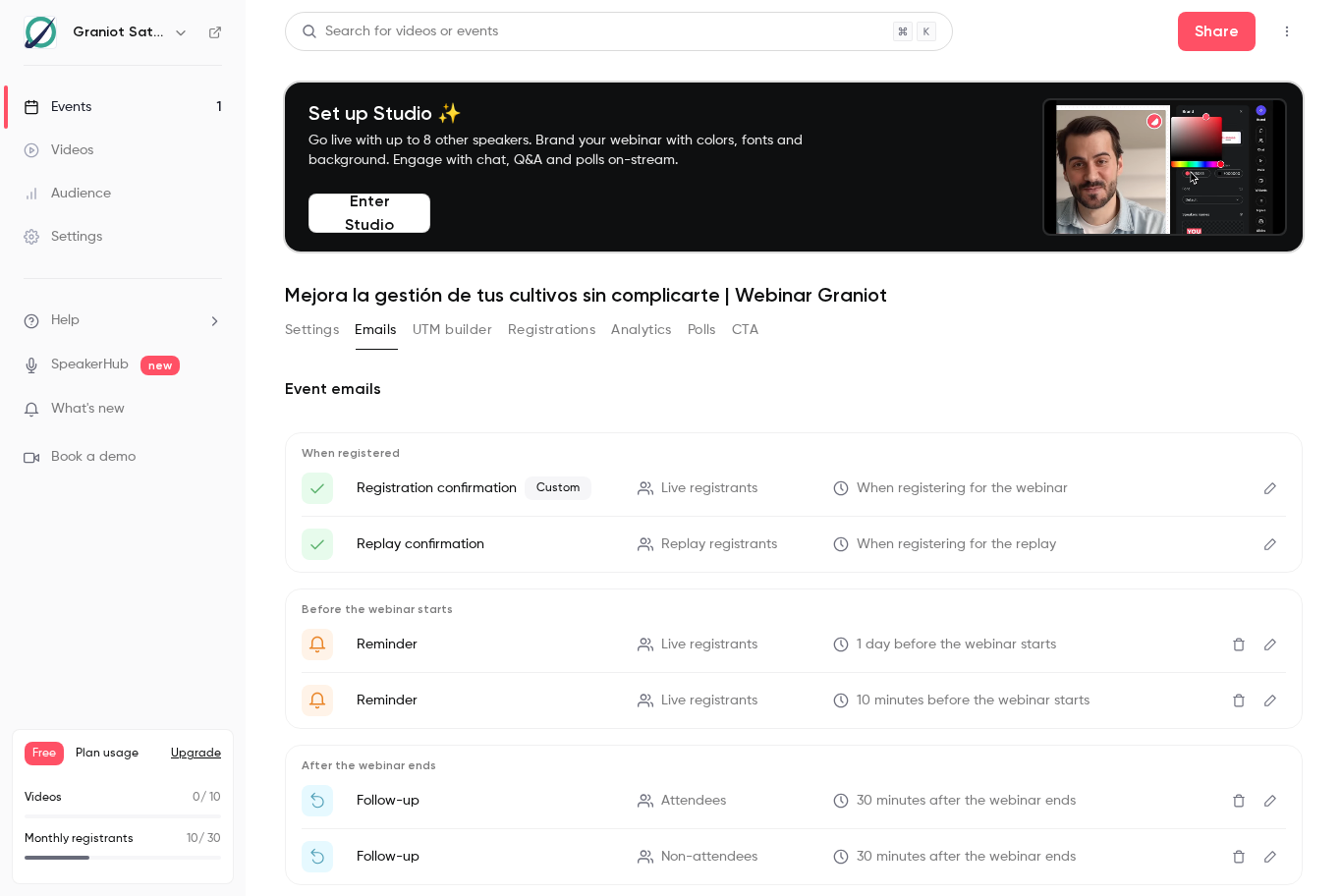 scroll, scrollTop: 103, scrollLeft: 0, axis: vertical 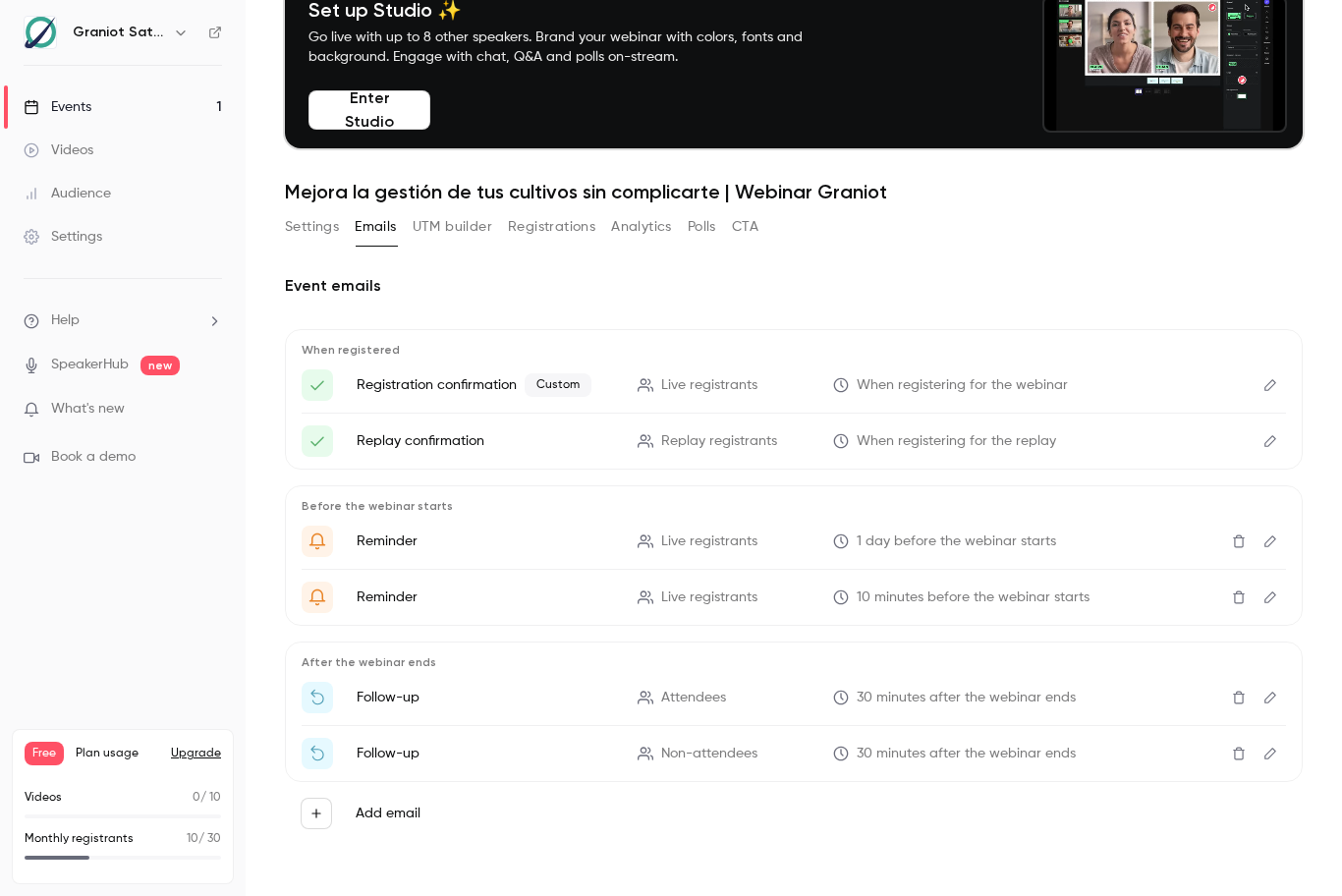 click on "Add email" at bounding box center [316, 813] 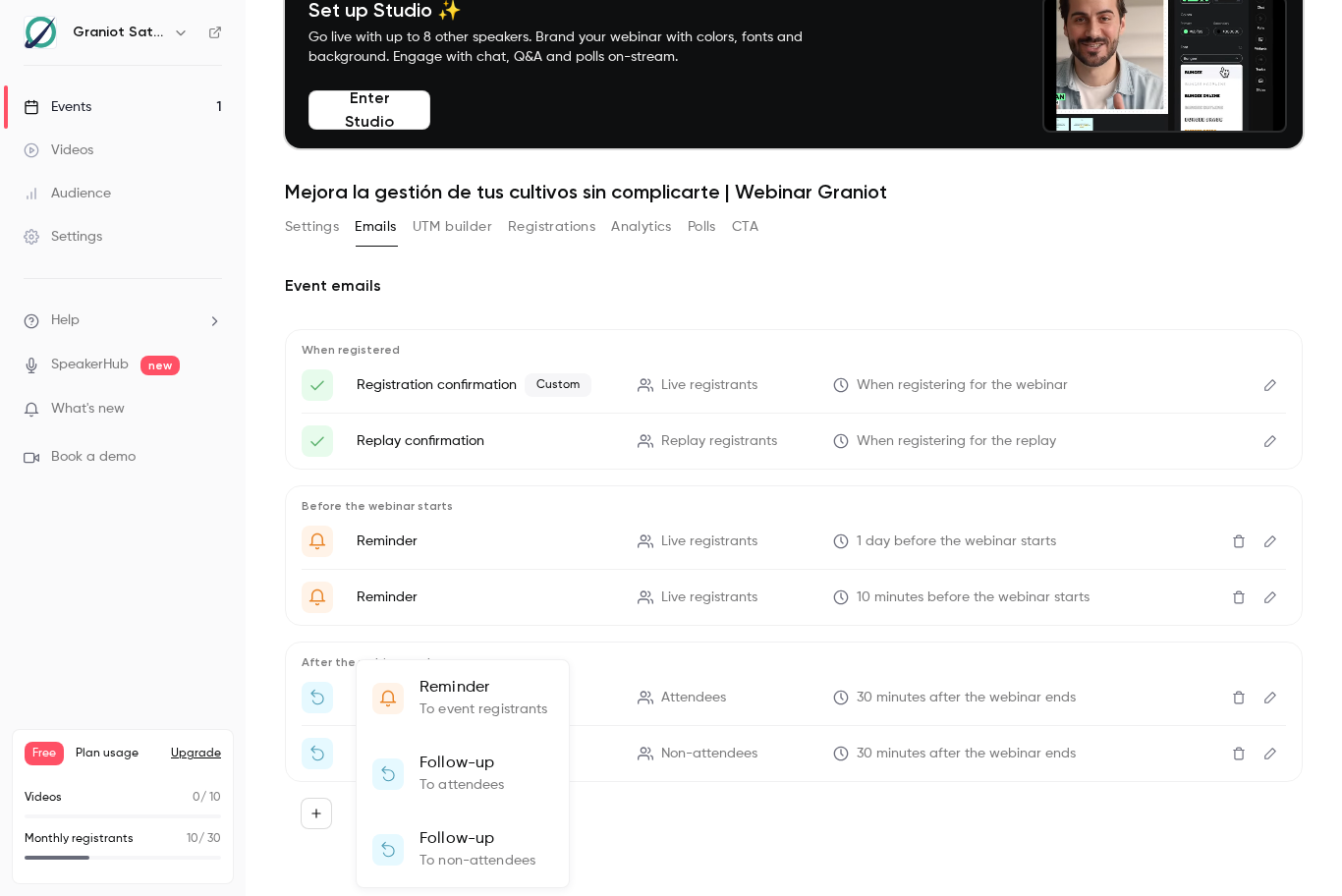 click at bounding box center (671, 448) 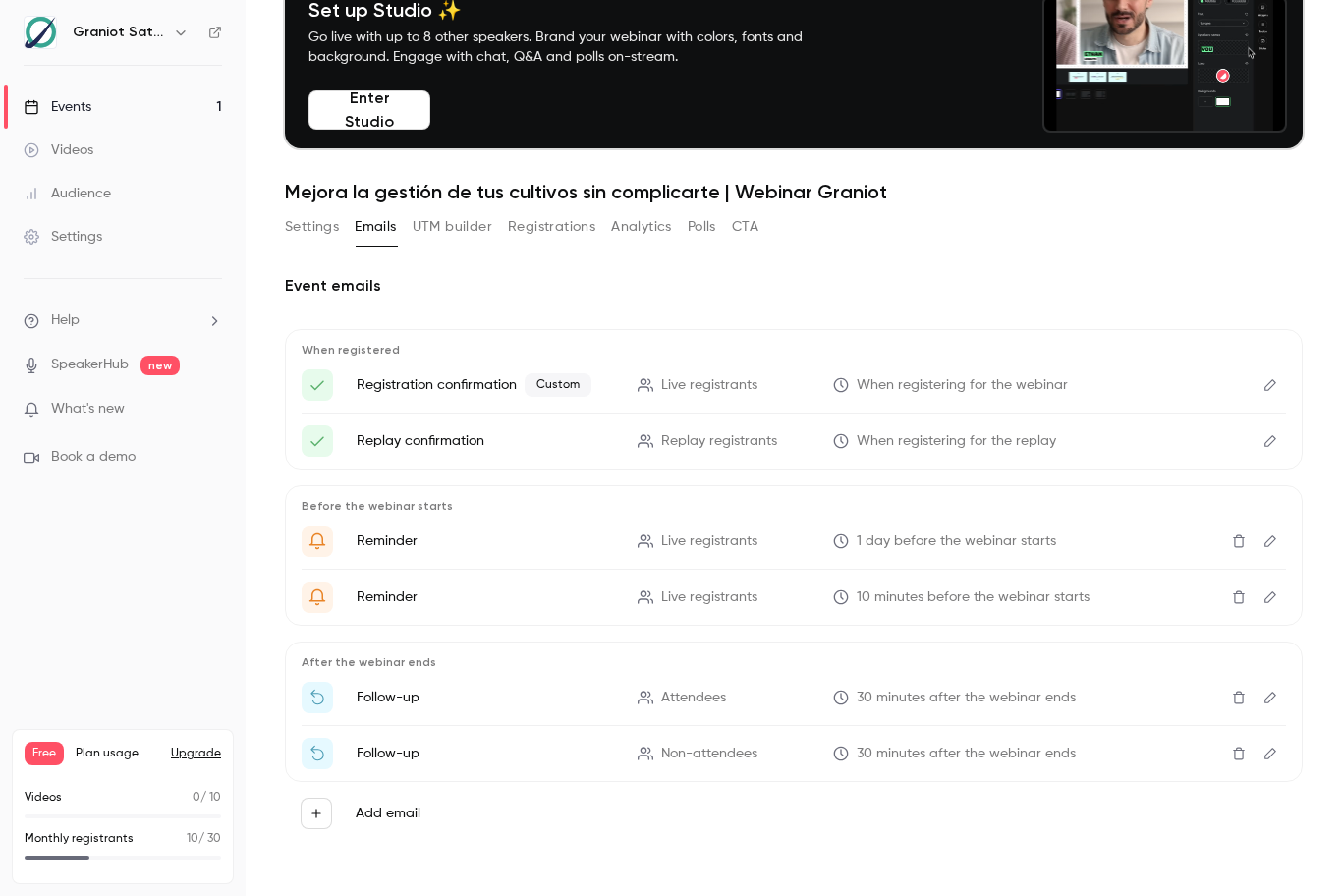 click on "UTM builder" at bounding box center (452, 227) 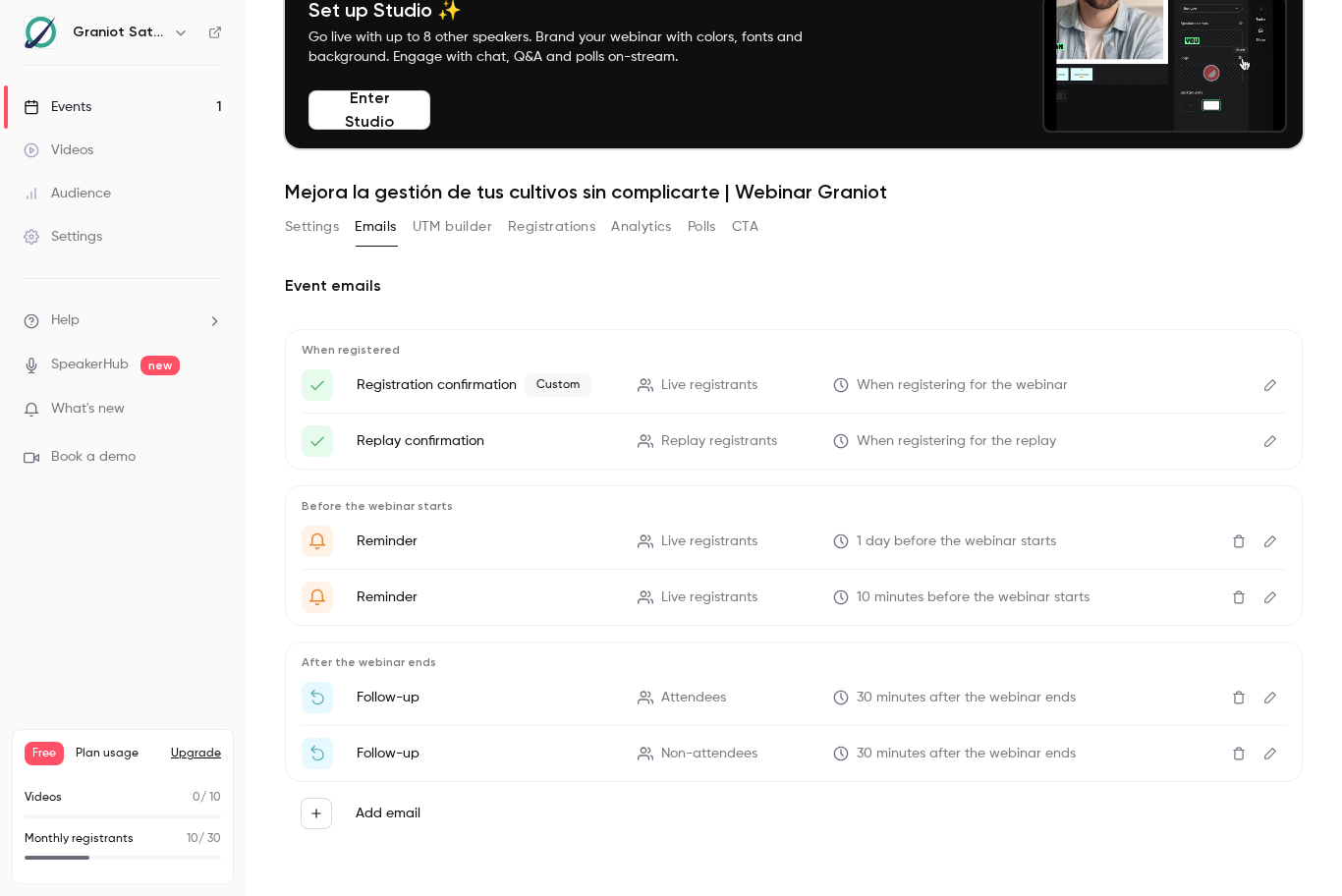 scroll, scrollTop: 0, scrollLeft: 0, axis: both 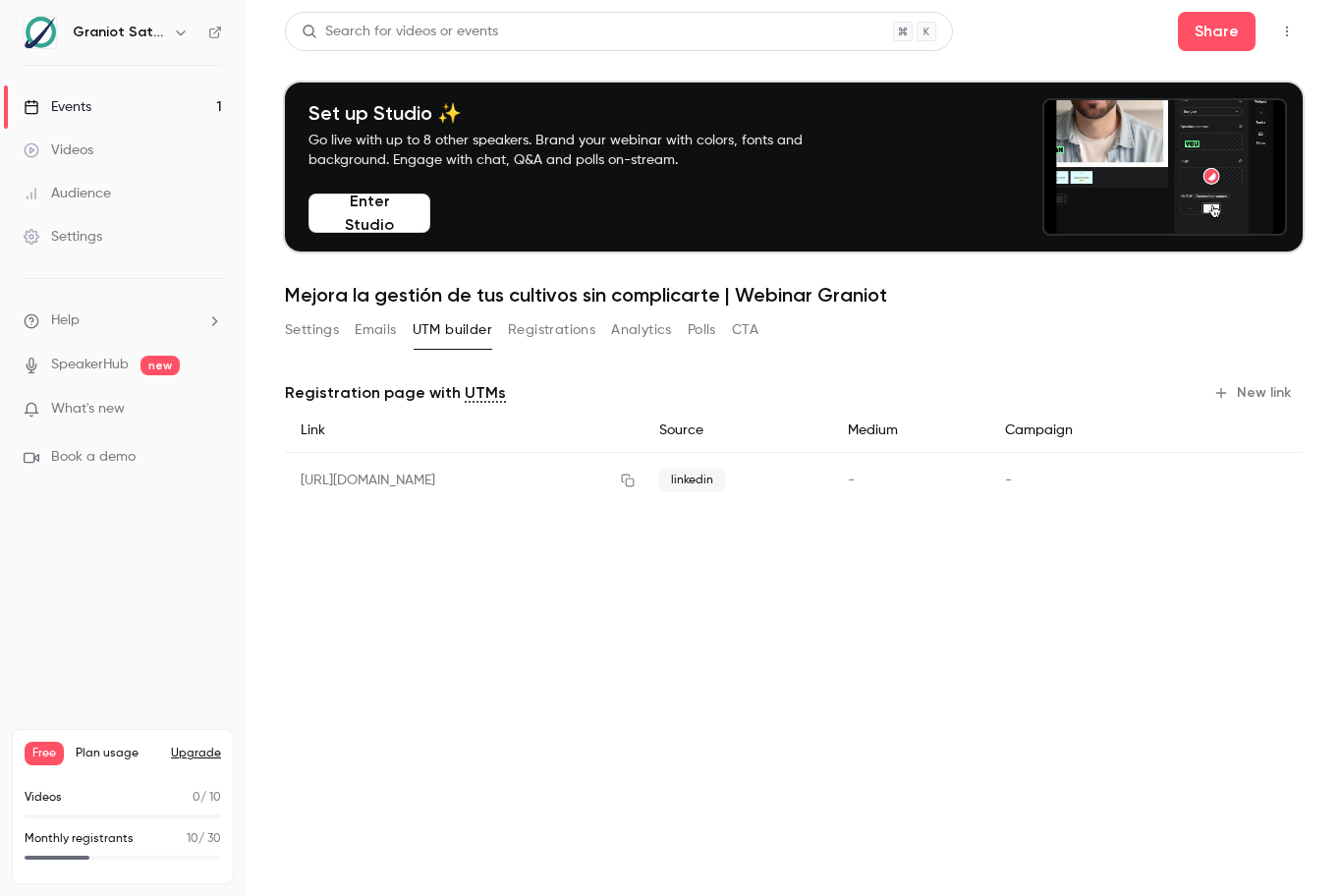 click on "Settings" at bounding box center (311, 330) 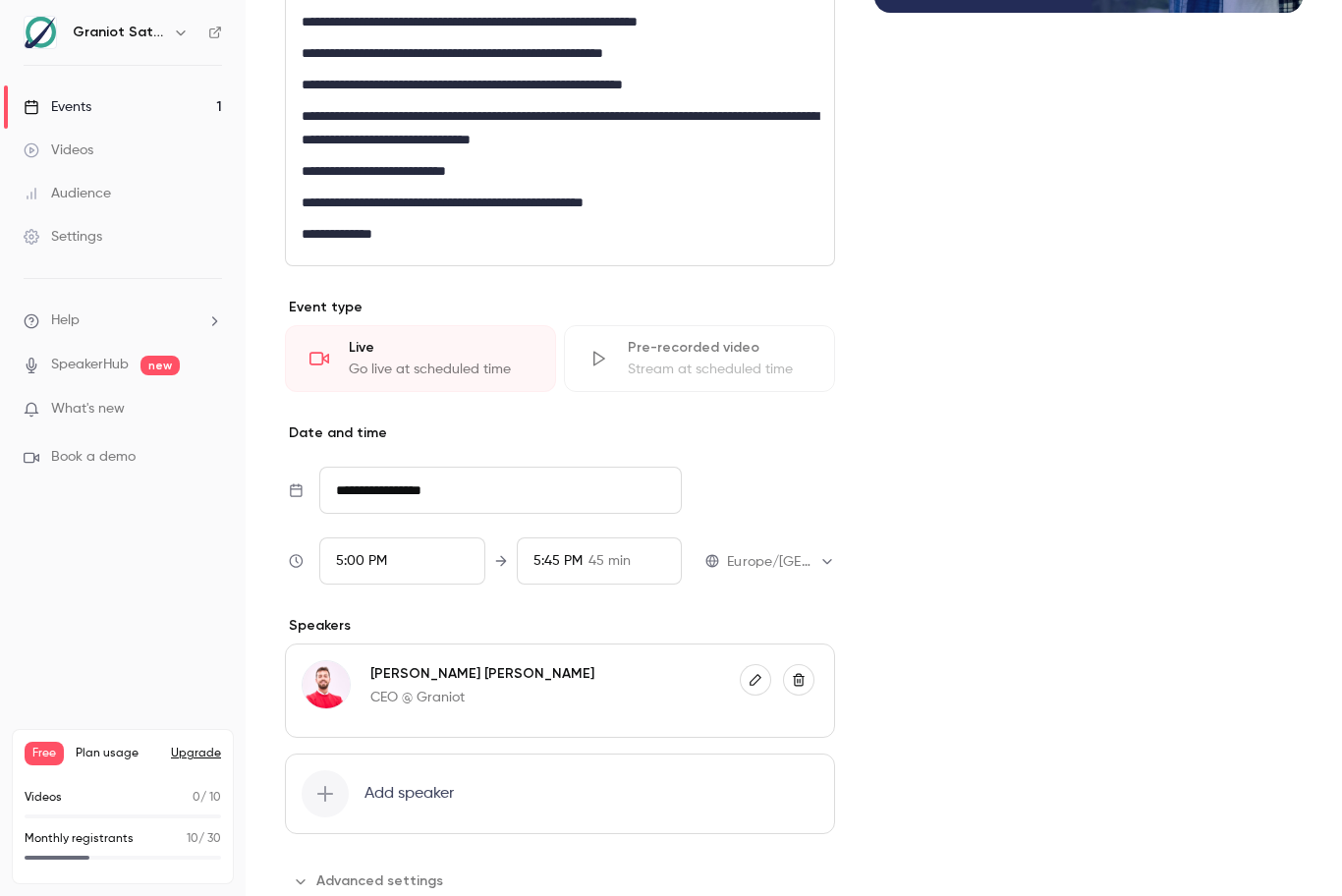 scroll, scrollTop: 635, scrollLeft: 0, axis: vertical 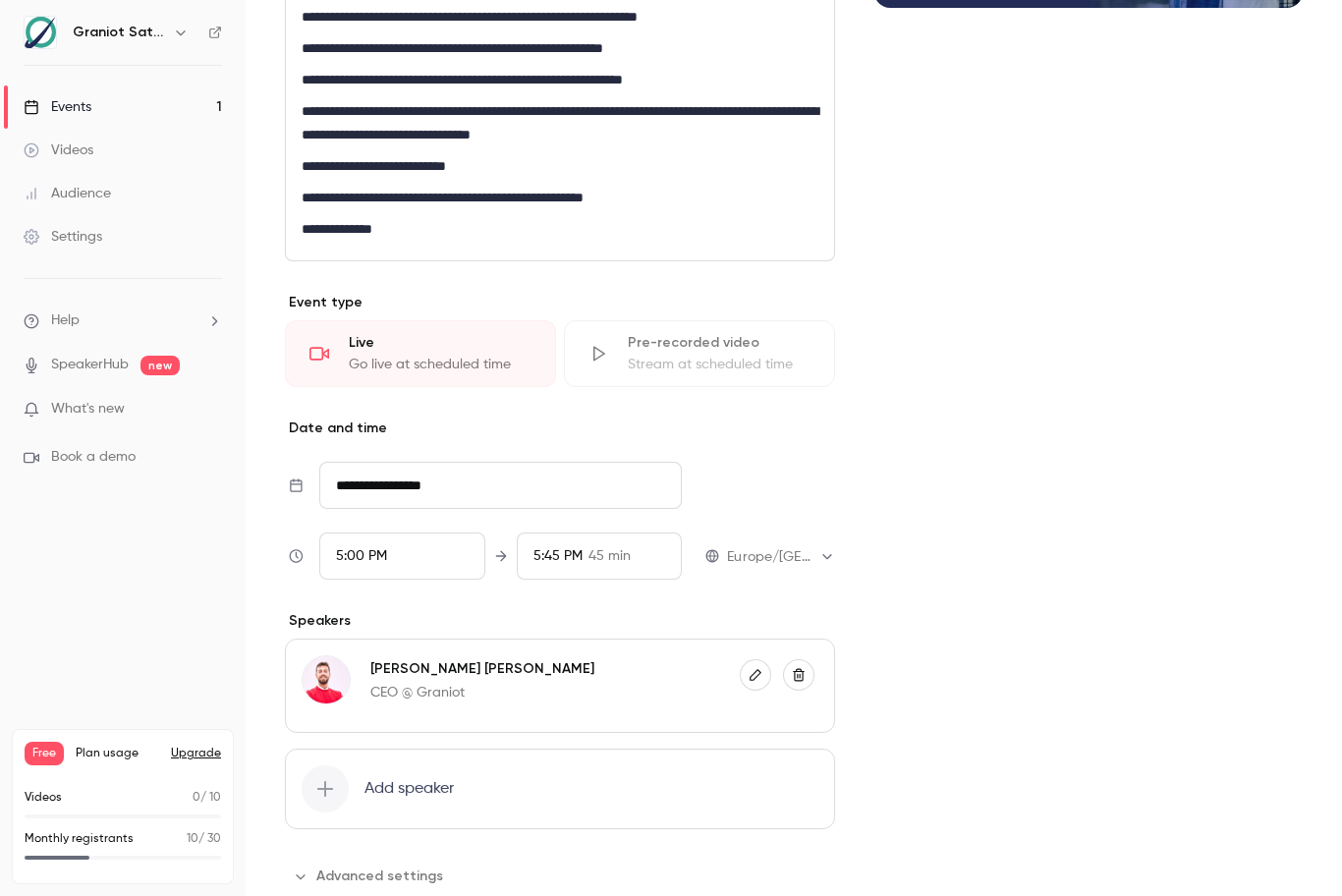 click on "**********" at bounding box center (500, 485) 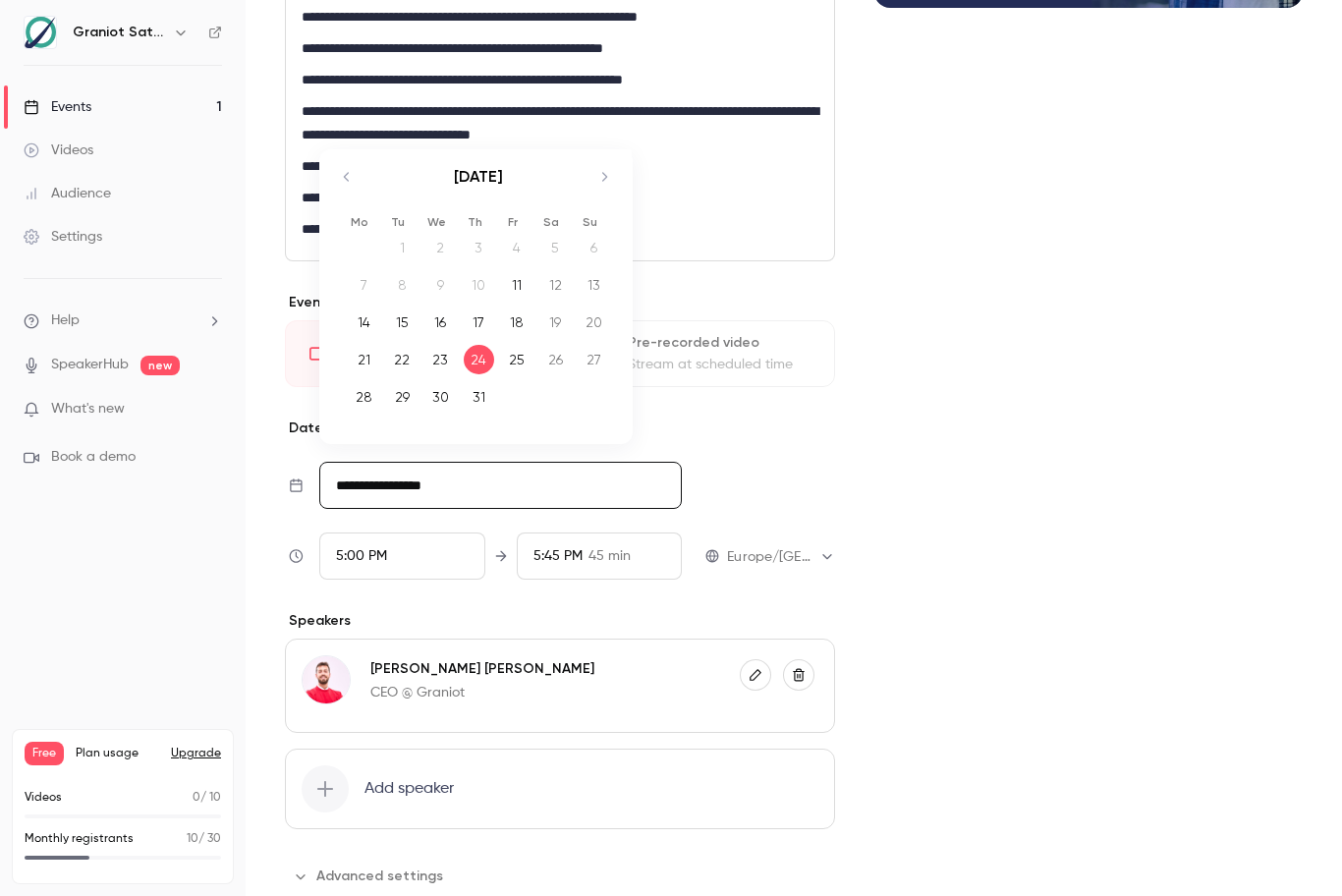 click on "Cover image" at bounding box center [1089, 317] 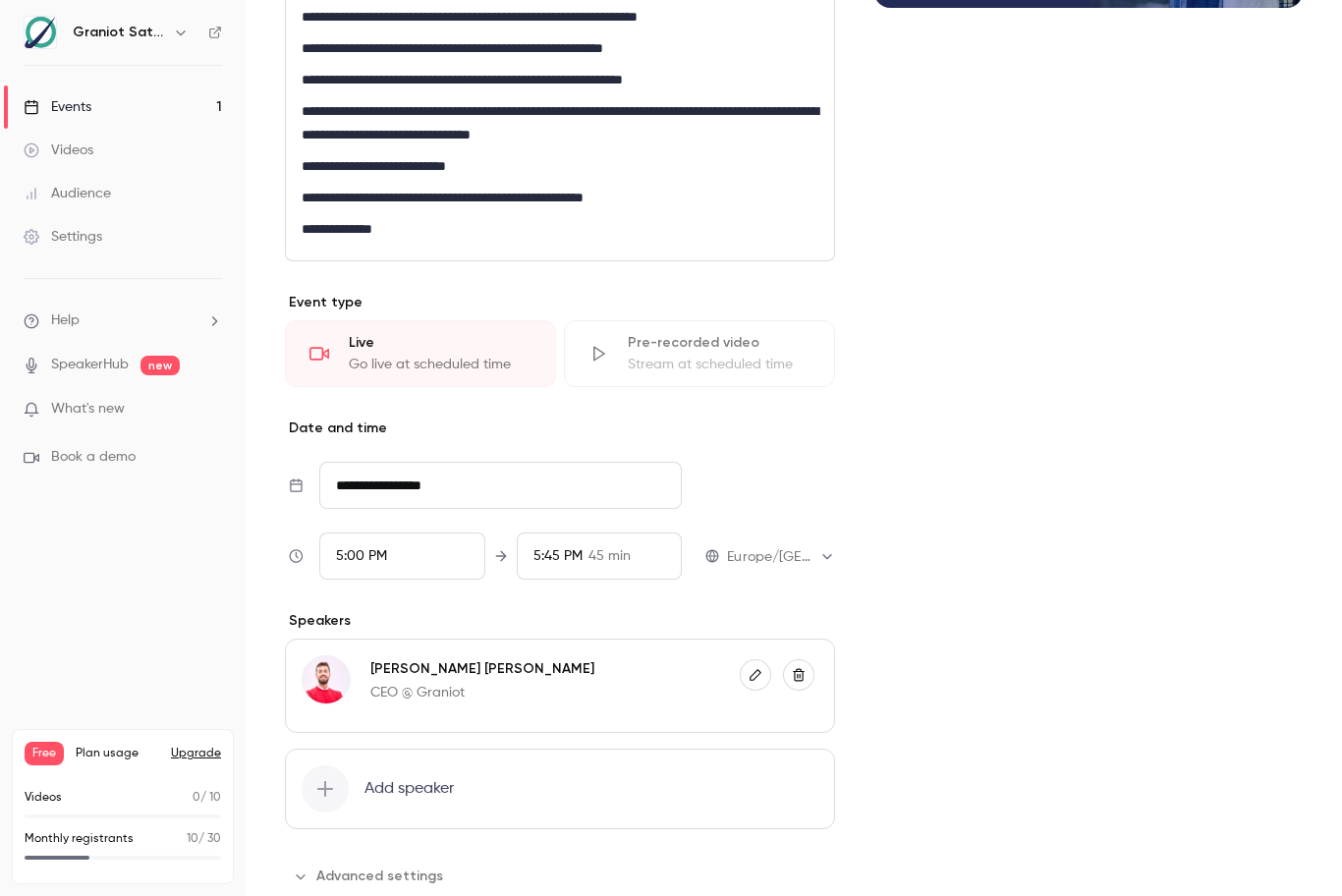 scroll, scrollTop: 733, scrollLeft: 0, axis: vertical 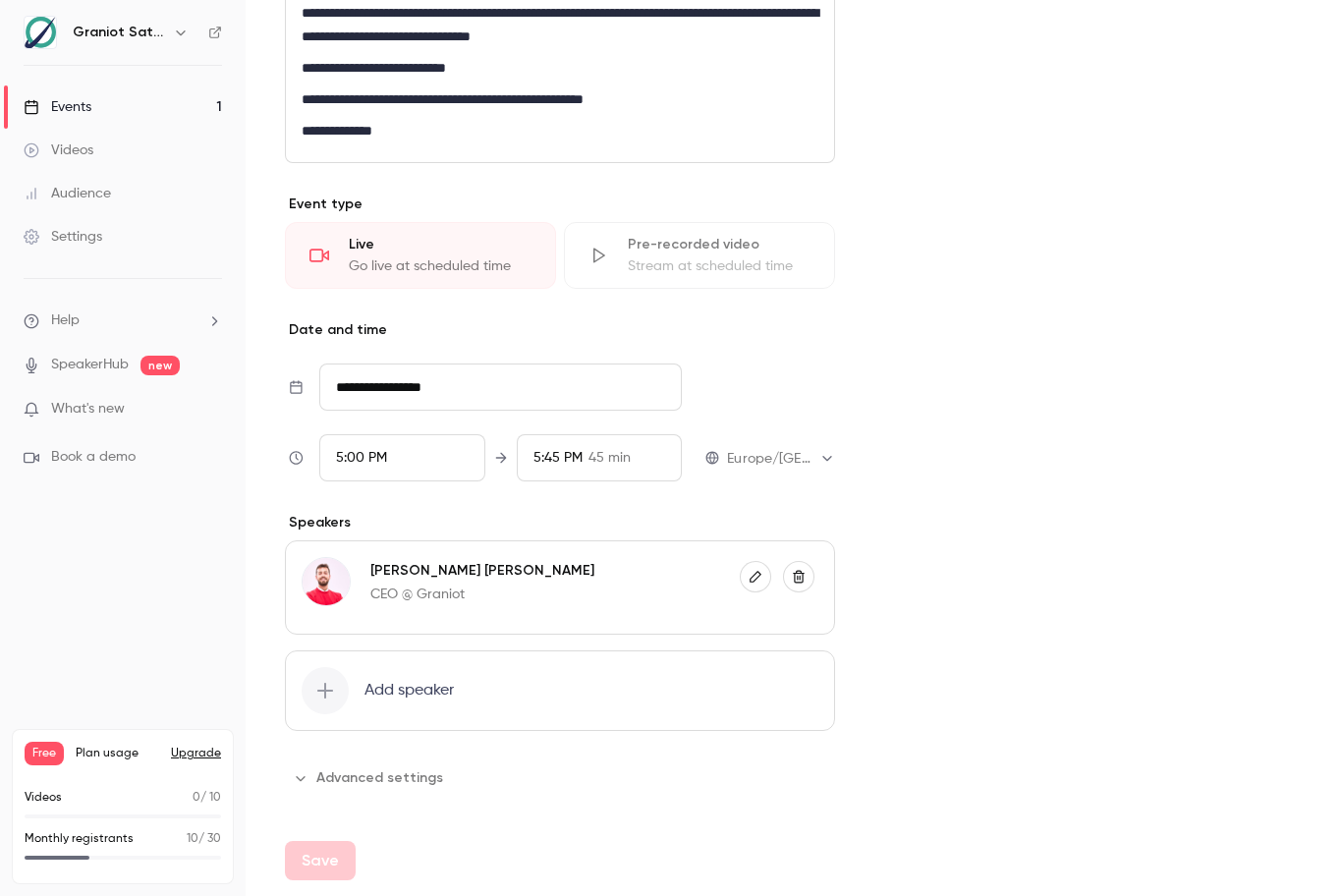 click on "Advanced settings" at bounding box center (369, 778) 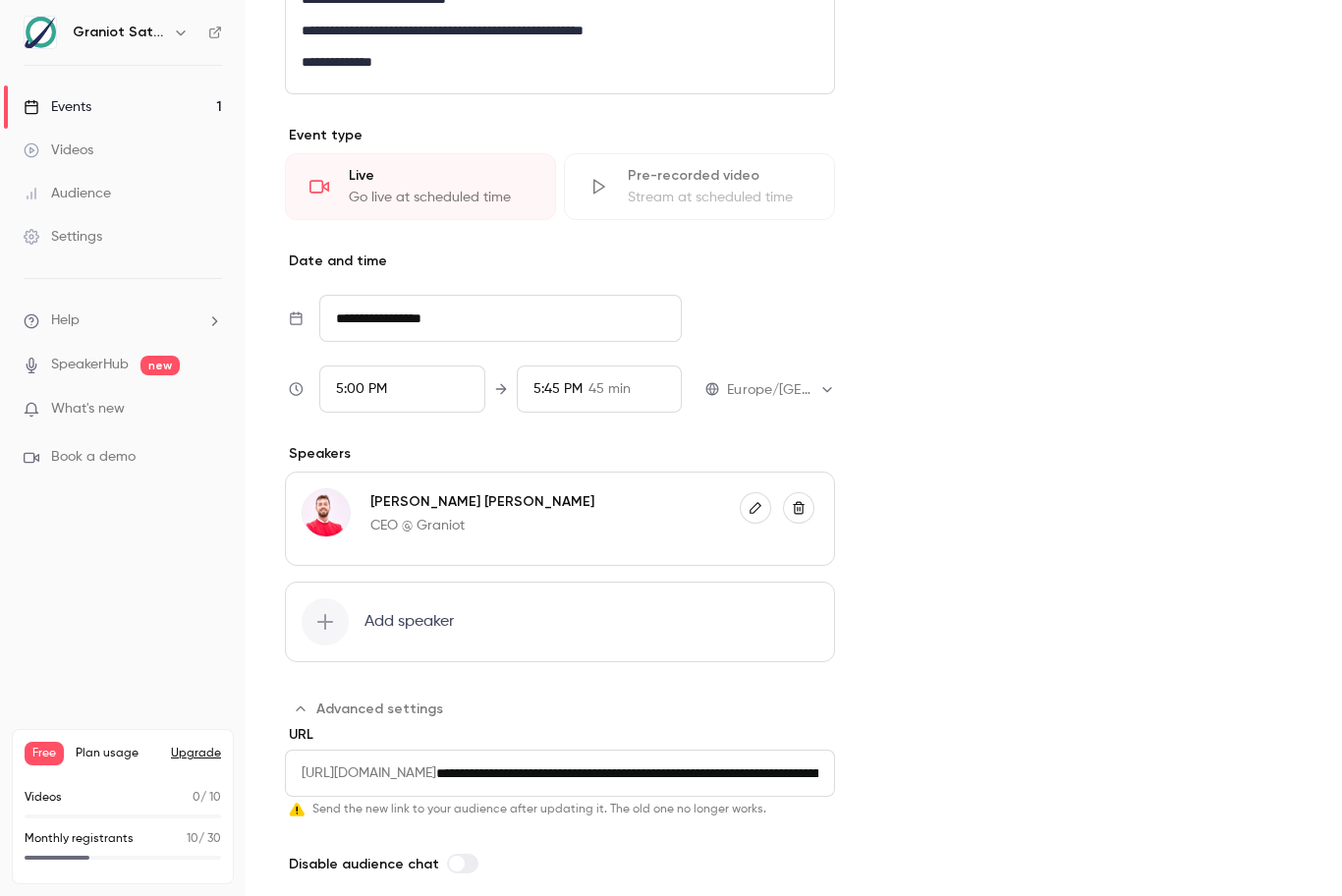 scroll, scrollTop: 883, scrollLeft: 0, axis: vertical 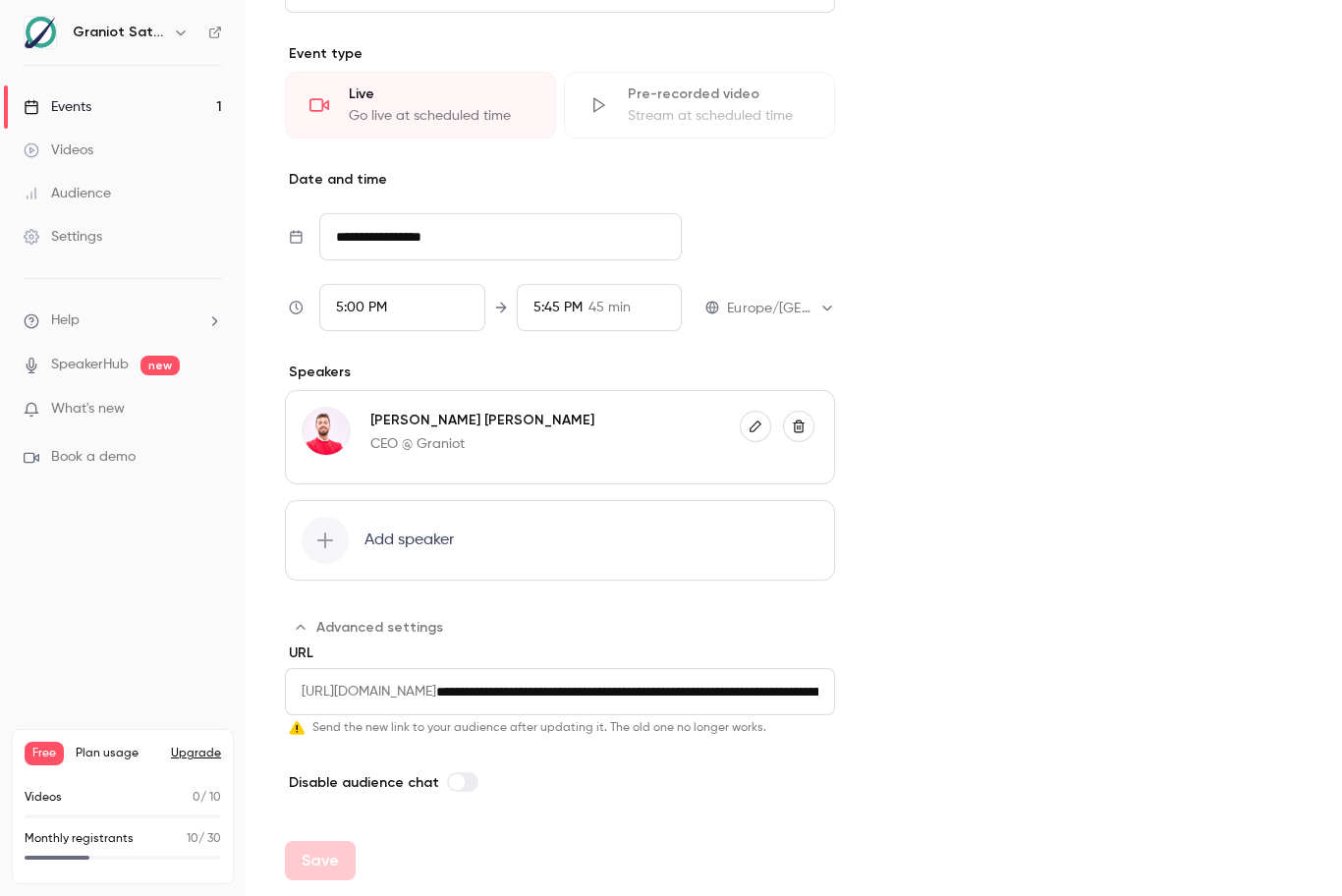click on "Events 1" at bounding box center [123, 107] 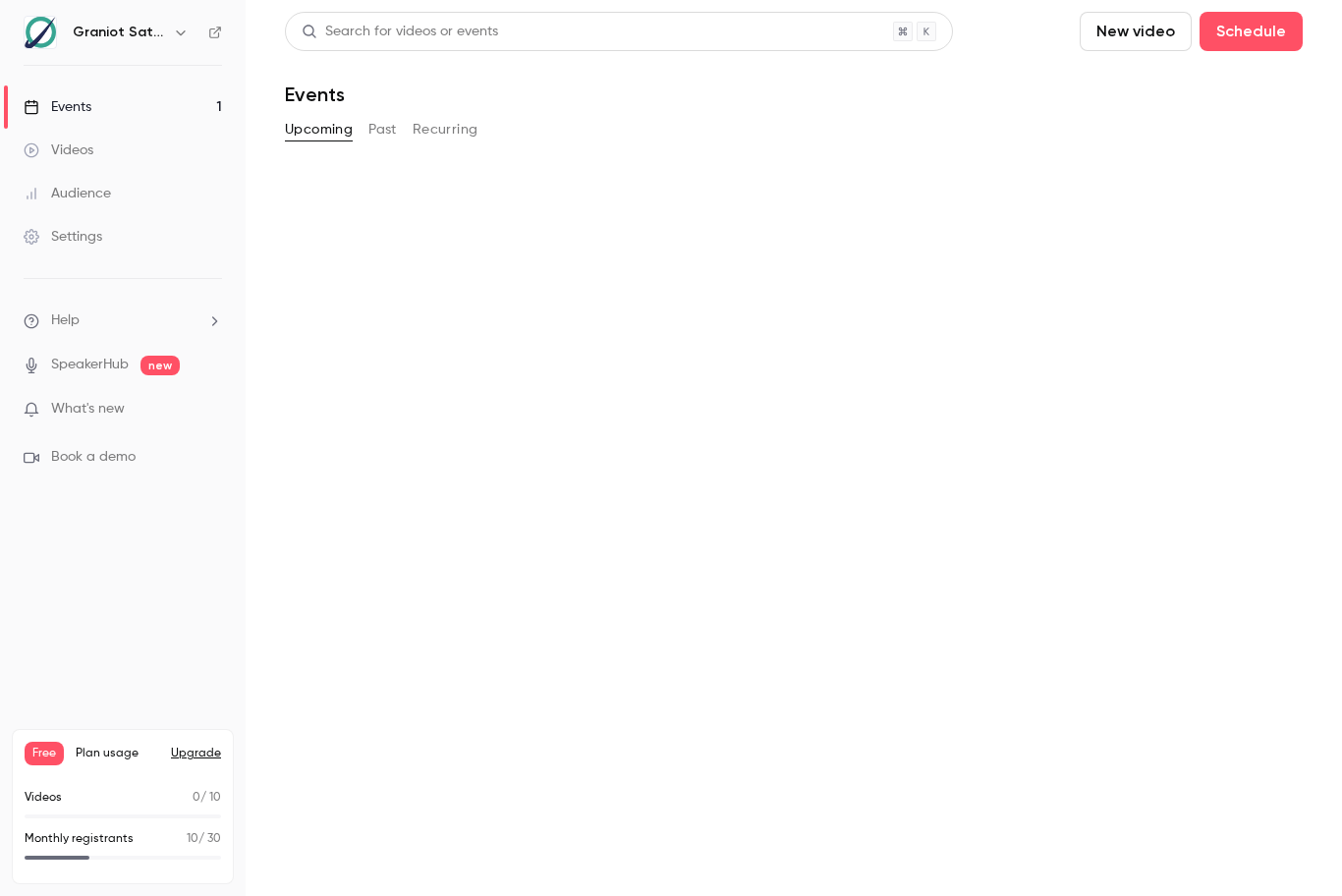 scroll, scrollTop: 0, scrollLeft: 0, axis: both 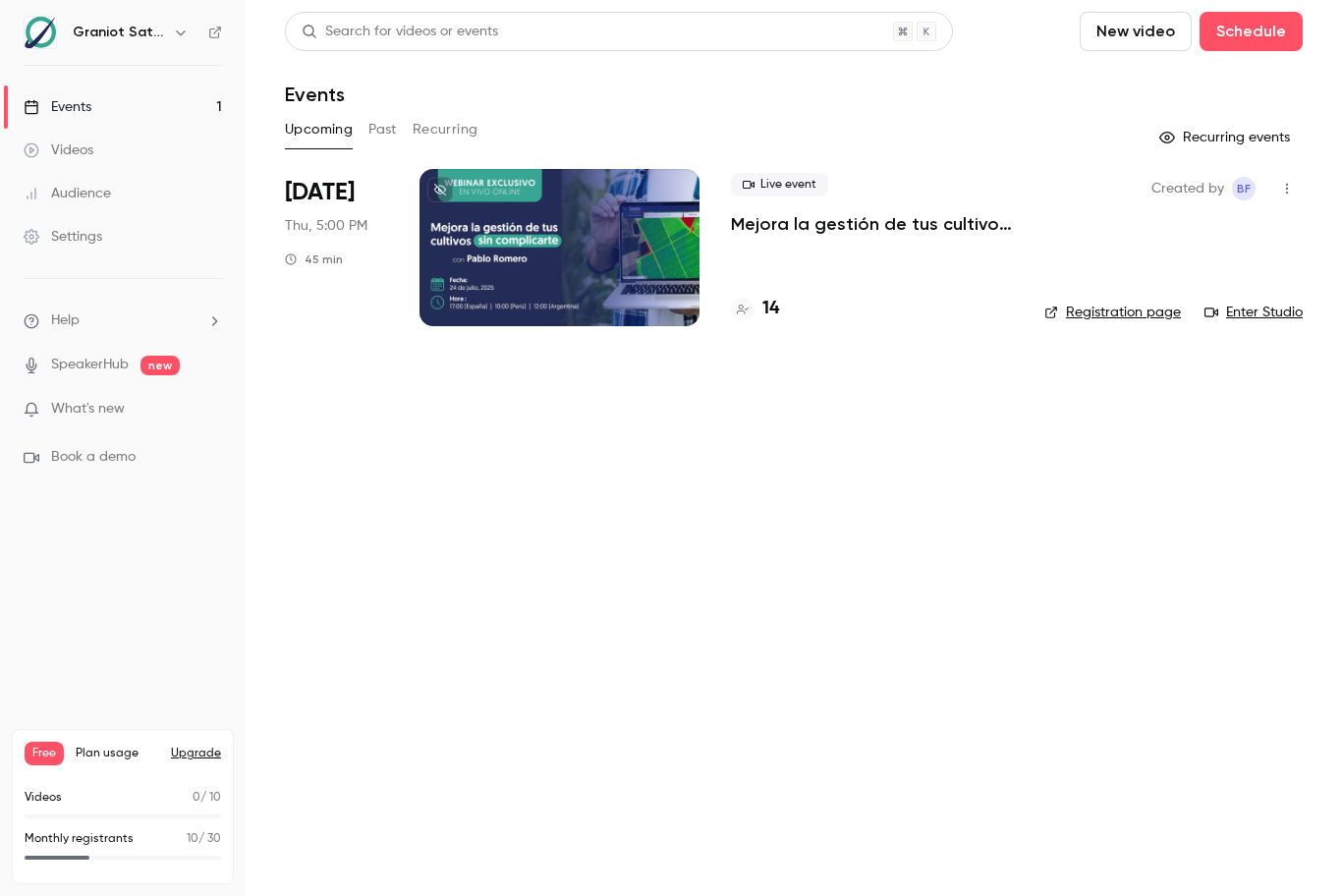 click on "14" at bounding box center [770, 308] 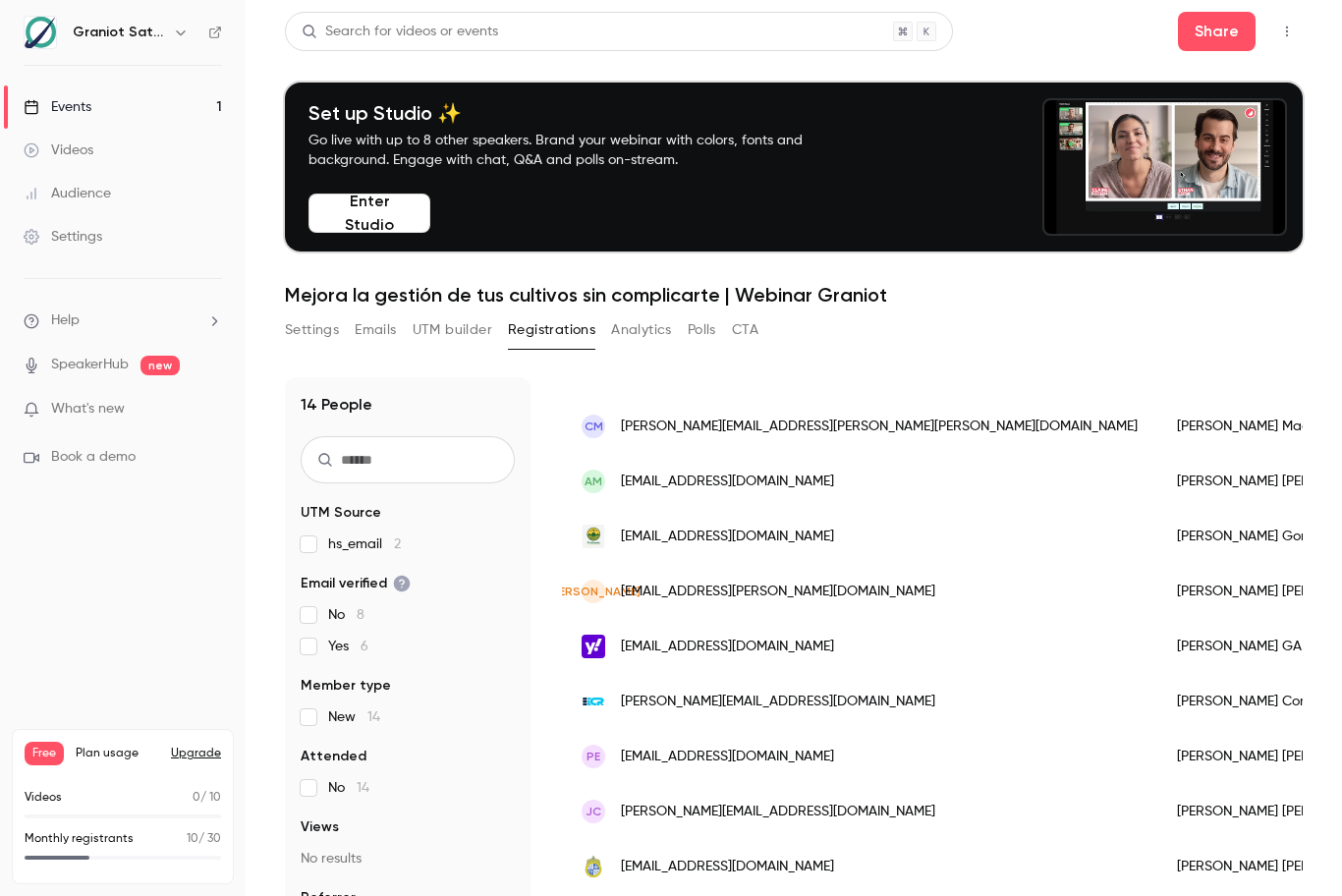 scroll, scrollTop: 167, scrollLeft: 0, axis: vertical 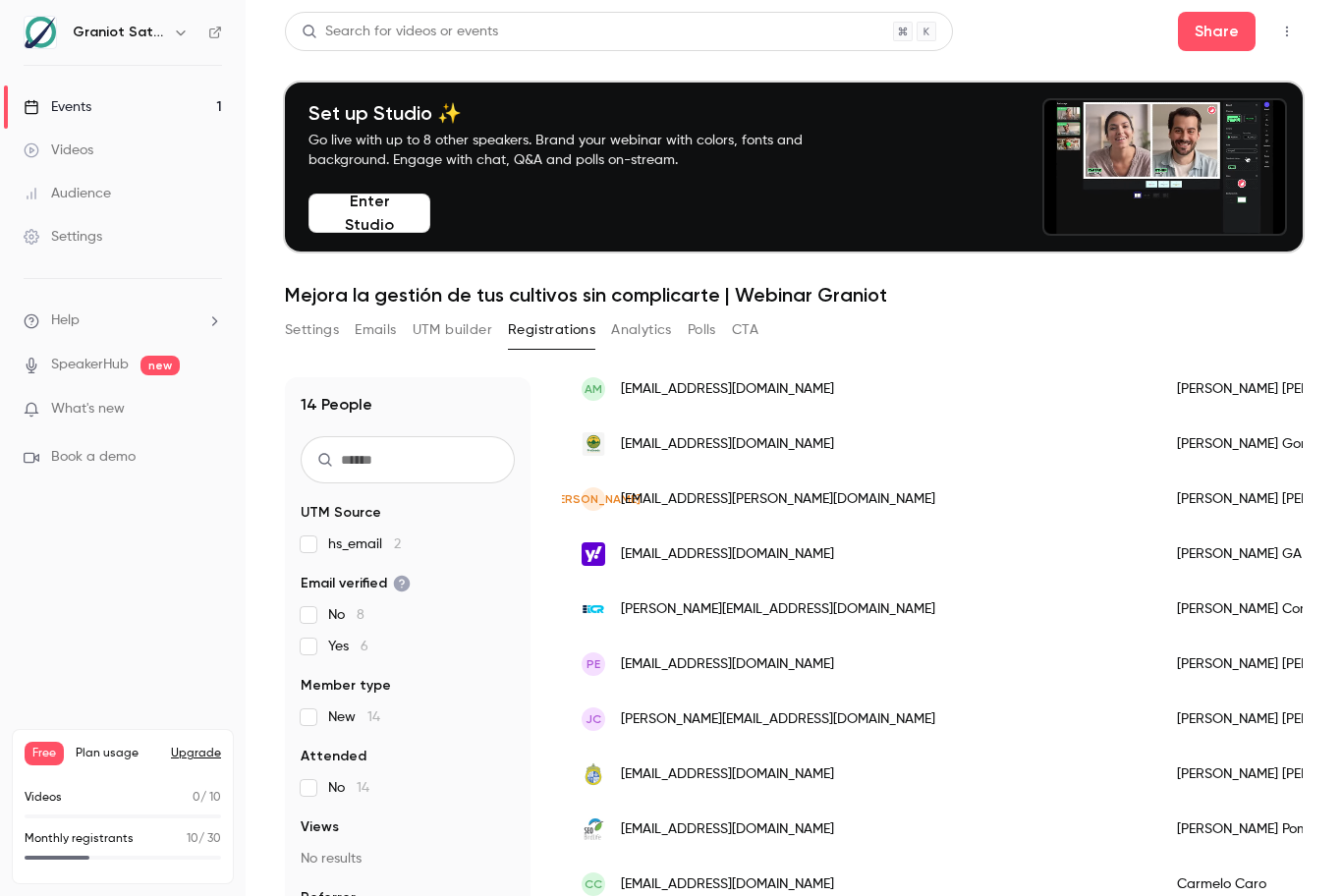 click on "Help" at bounding box center (65, 320) 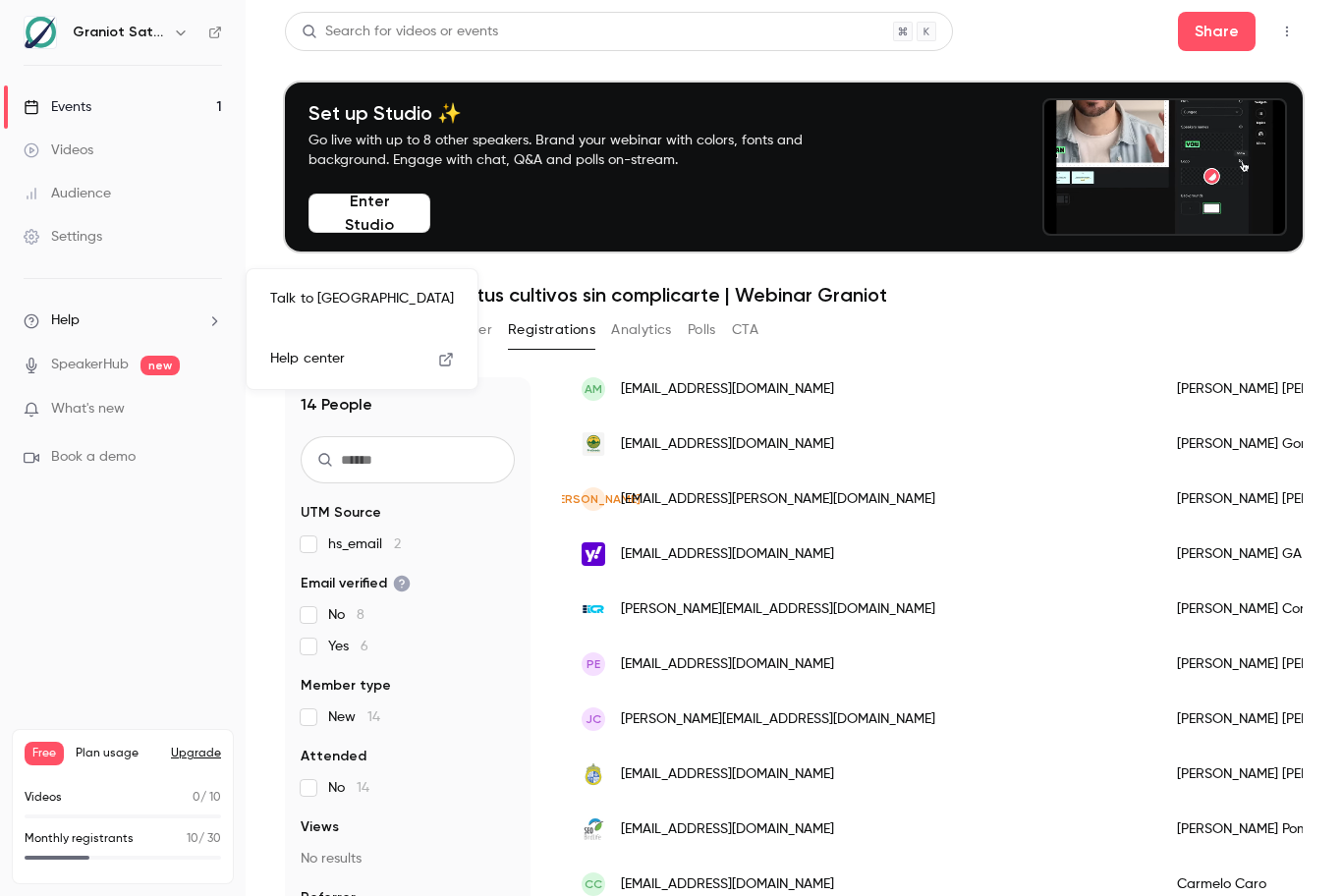 click on "Talk to [GEOGRAPHIC_DATA]" at bounding box center [362, 299] 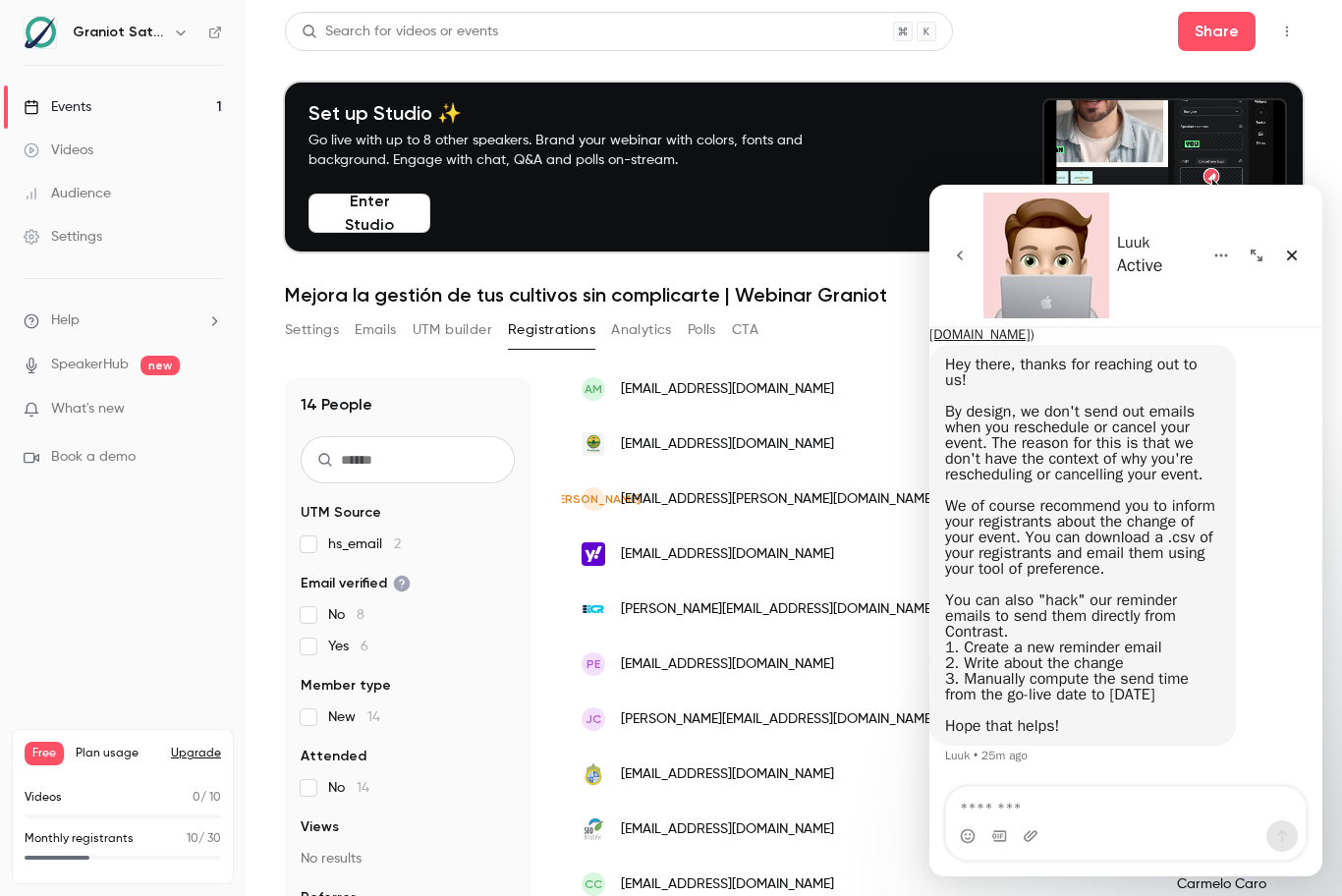 scroll, scrollTop: 300, scrollLeft: 0, axis: vertical 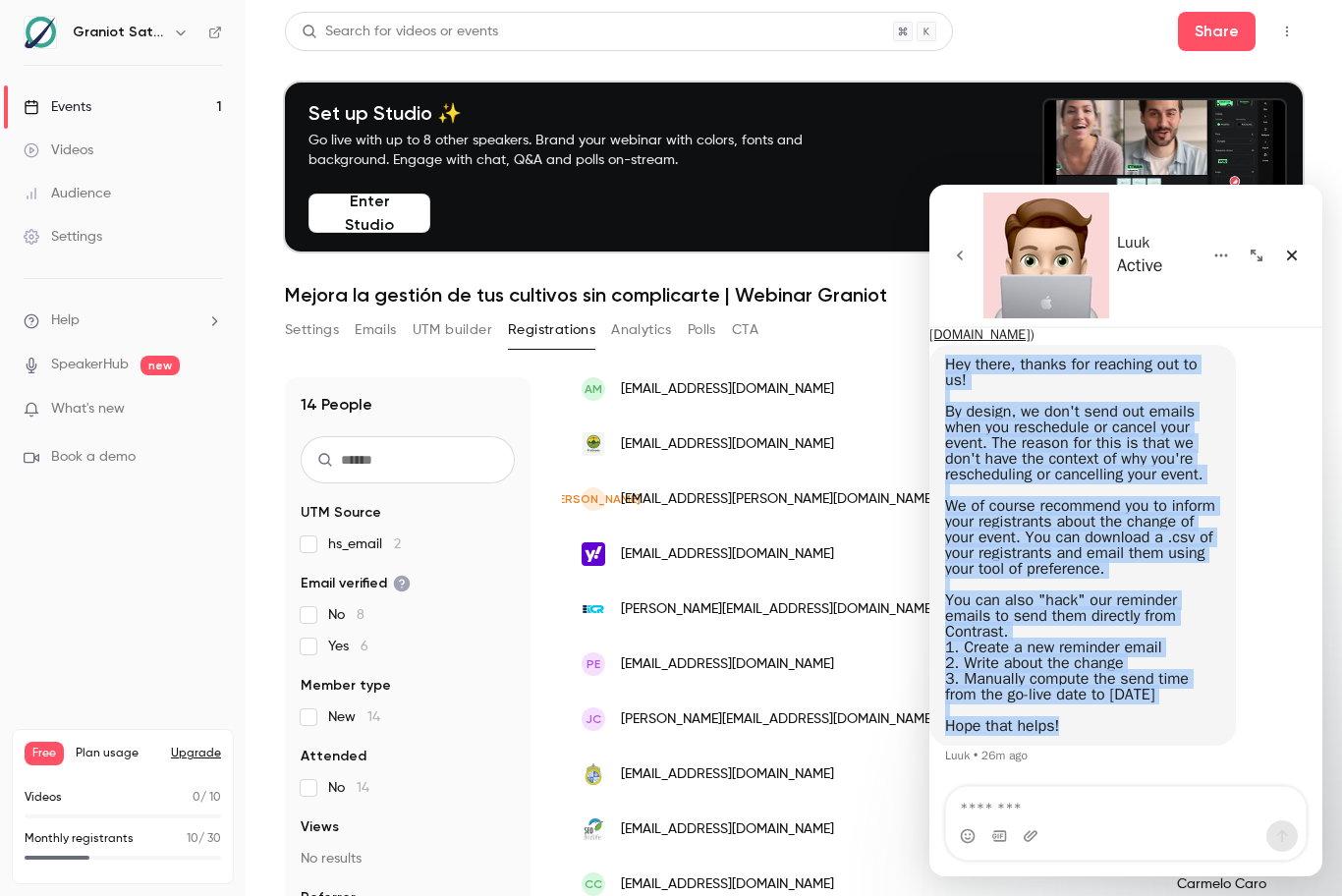 drag, startPoint x: 1070, startPoint y: 726, endPoint x: 961, endPoint y: 316, distance: 424.24168 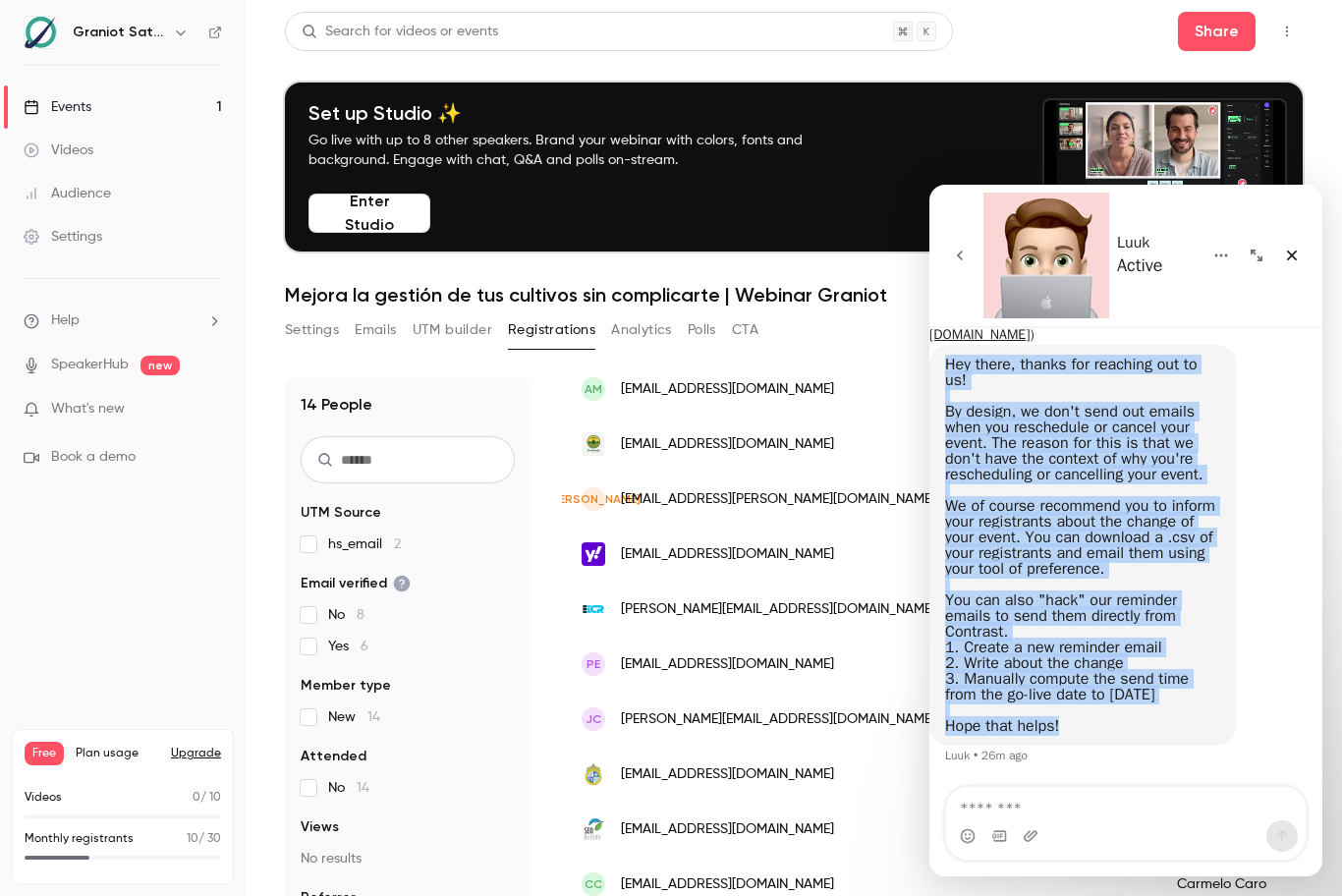 click on "Hey there, thanks for reaching out to us!  ​ By design, we don't send out emails when you reschedule or cancel your event. The reason for this is that we don't have the context of why you're rescheduling or cancelling your event.  ​ We of course recommend you to inform your registrants about the change of your event. You can download a .csv of your registrants and email them using your tool of preference.  ​ You can also "hack" our reminder emails to send them directly from Contrast.  1. Create a new reminder email 2. Write about the change 3. Manually compute the send time from the go-live date to [DATE] ​ Hope that helps!" at bounding box center [1083, 545] 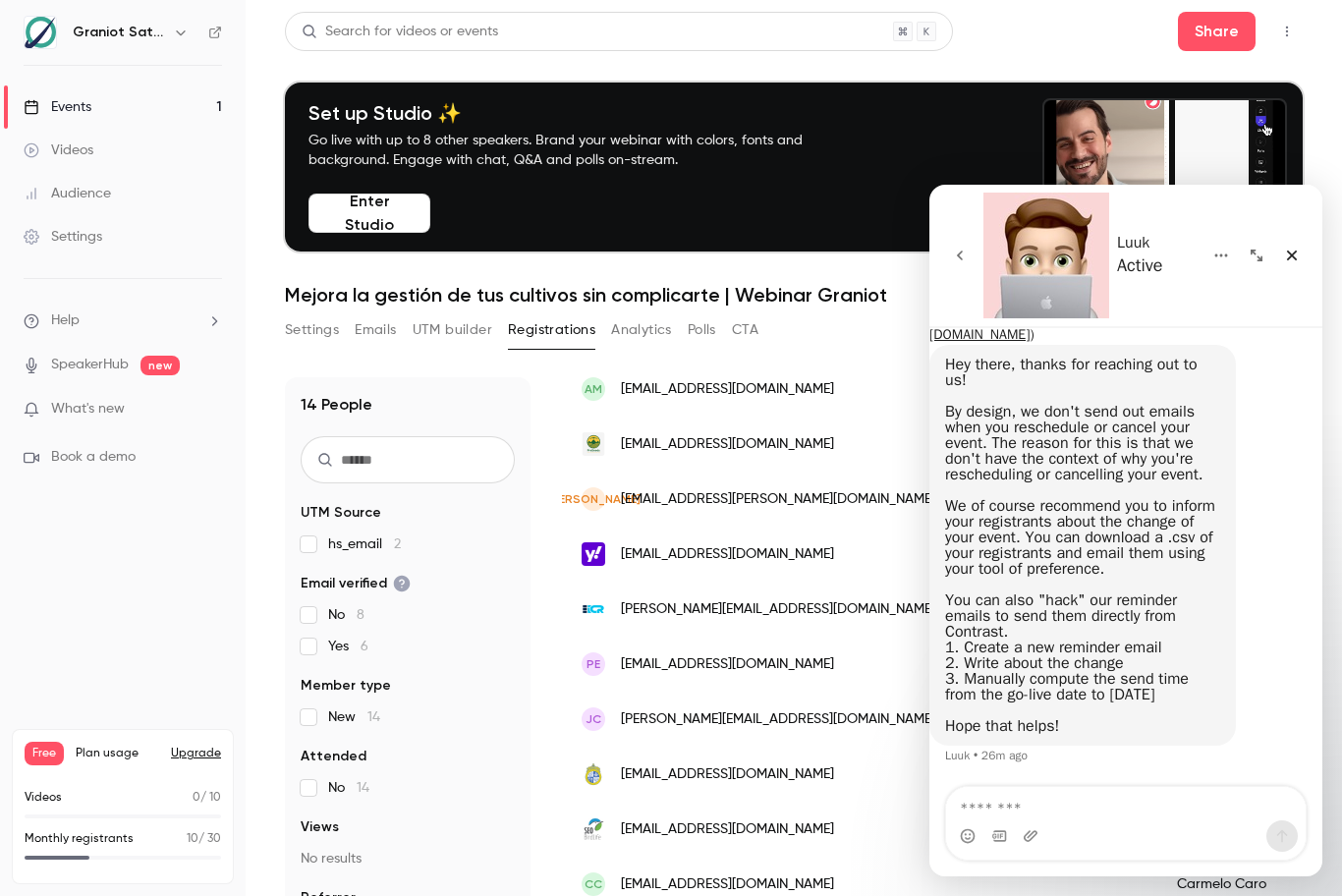 click on "Hey there, thanks for reaching out to us!  ​ By design, we don't send out emails when you reschedule or cancel your event. The reason for this is that we don't have the context of why you're rescheduling or cancelling your event.  ​ We of course recommend you to inform your registrants about the change of your event. You can download a .csv of your registrants and email them using your tool of preference.  ​ You can also "hack" our reminder emails to send them directly from Contrast.  1. Create a new reminder email 2. Write about the change 3. Manually compute the send time from the go-live date to [DATE] ​ Hope that helps!" at bounding box center (1083, 545) 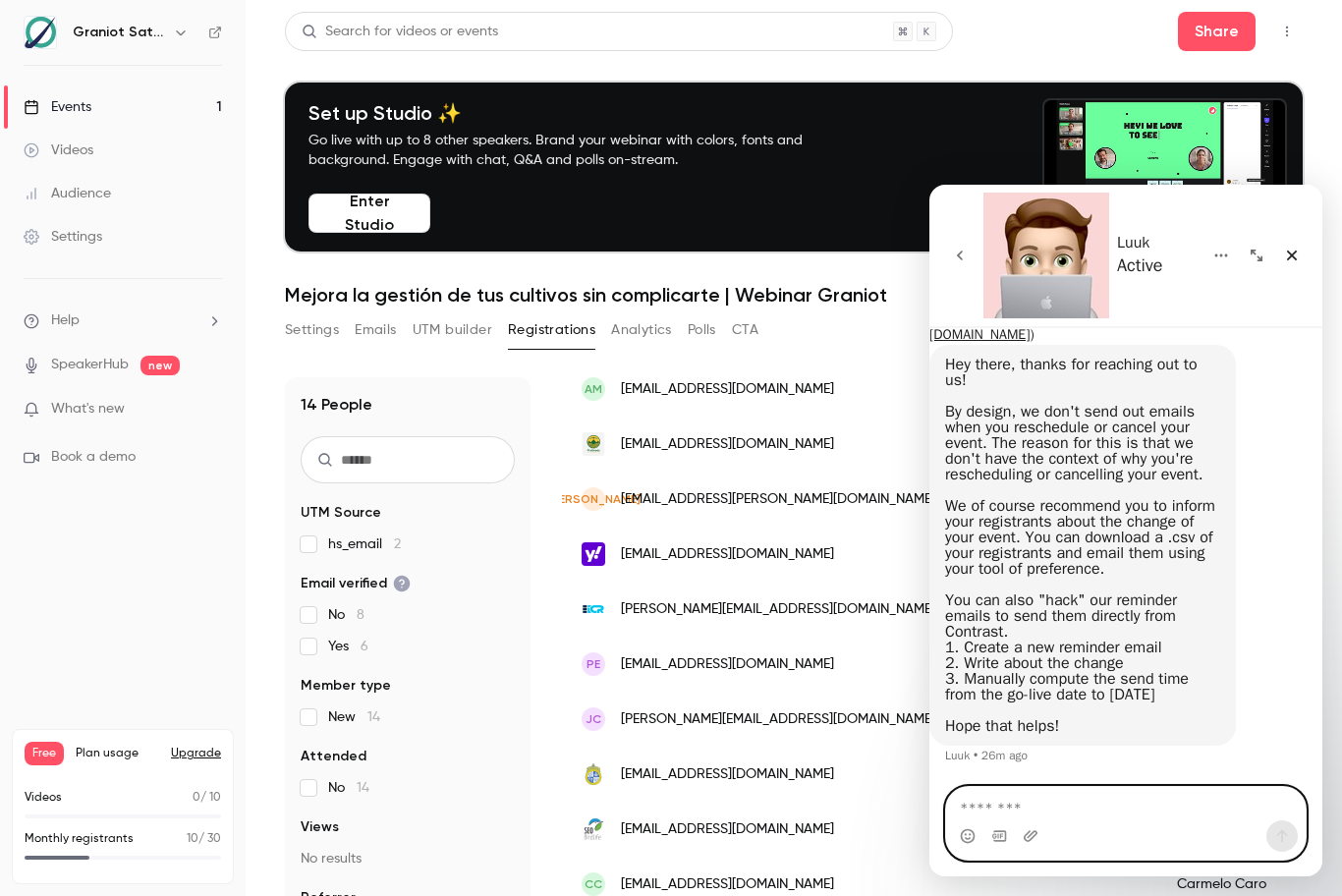 click at bounding box center (1126, 804) 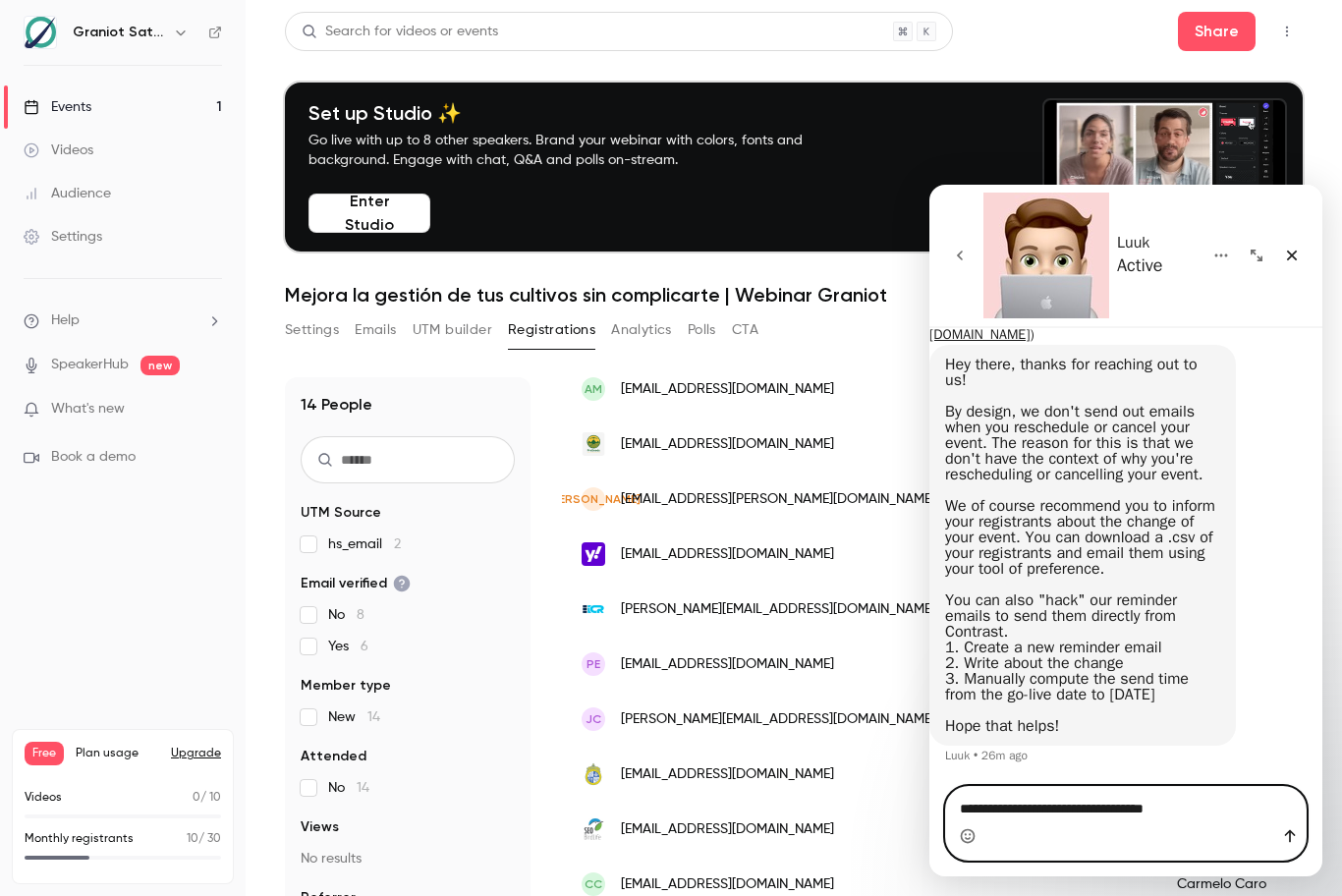 click 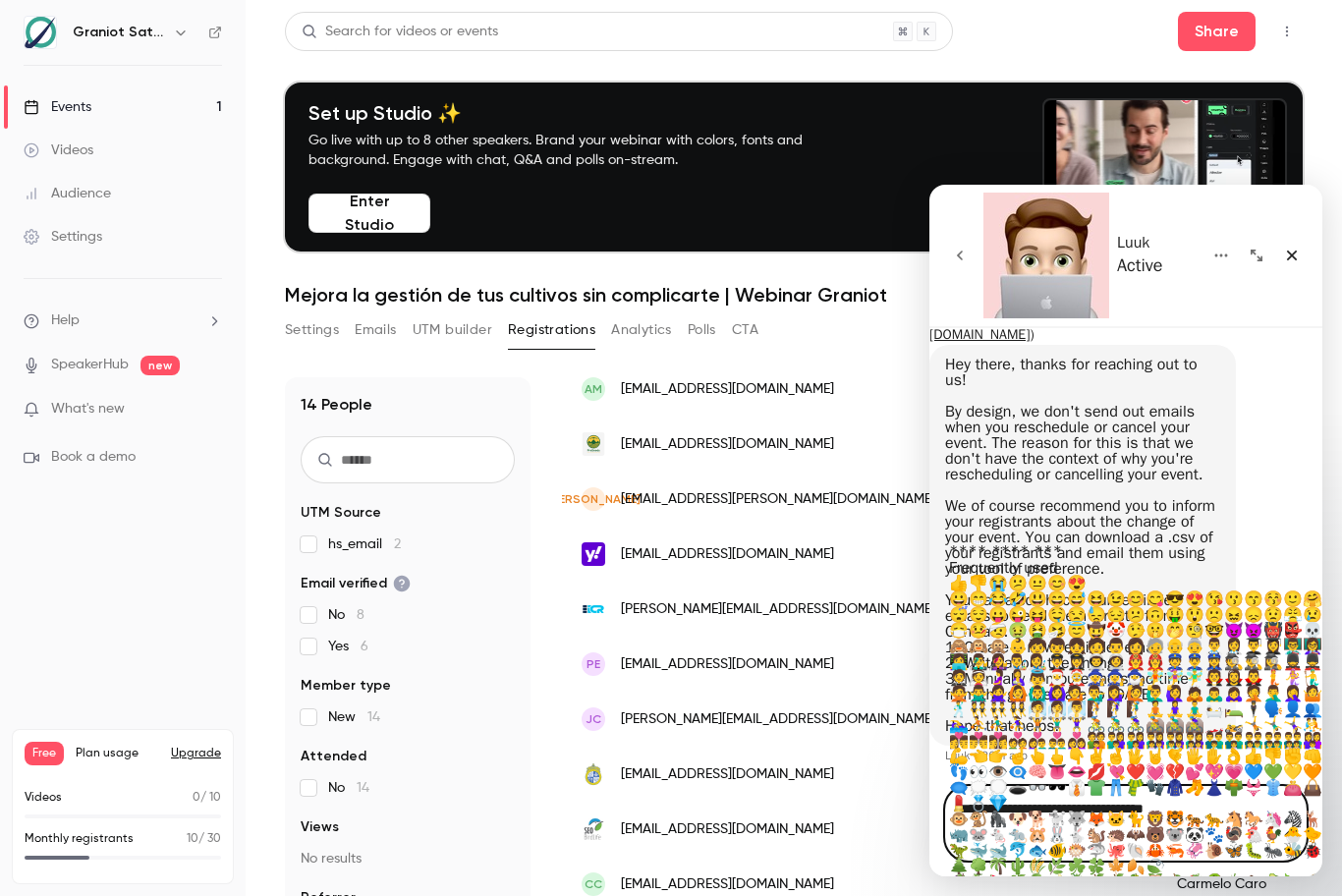 type on "**********" 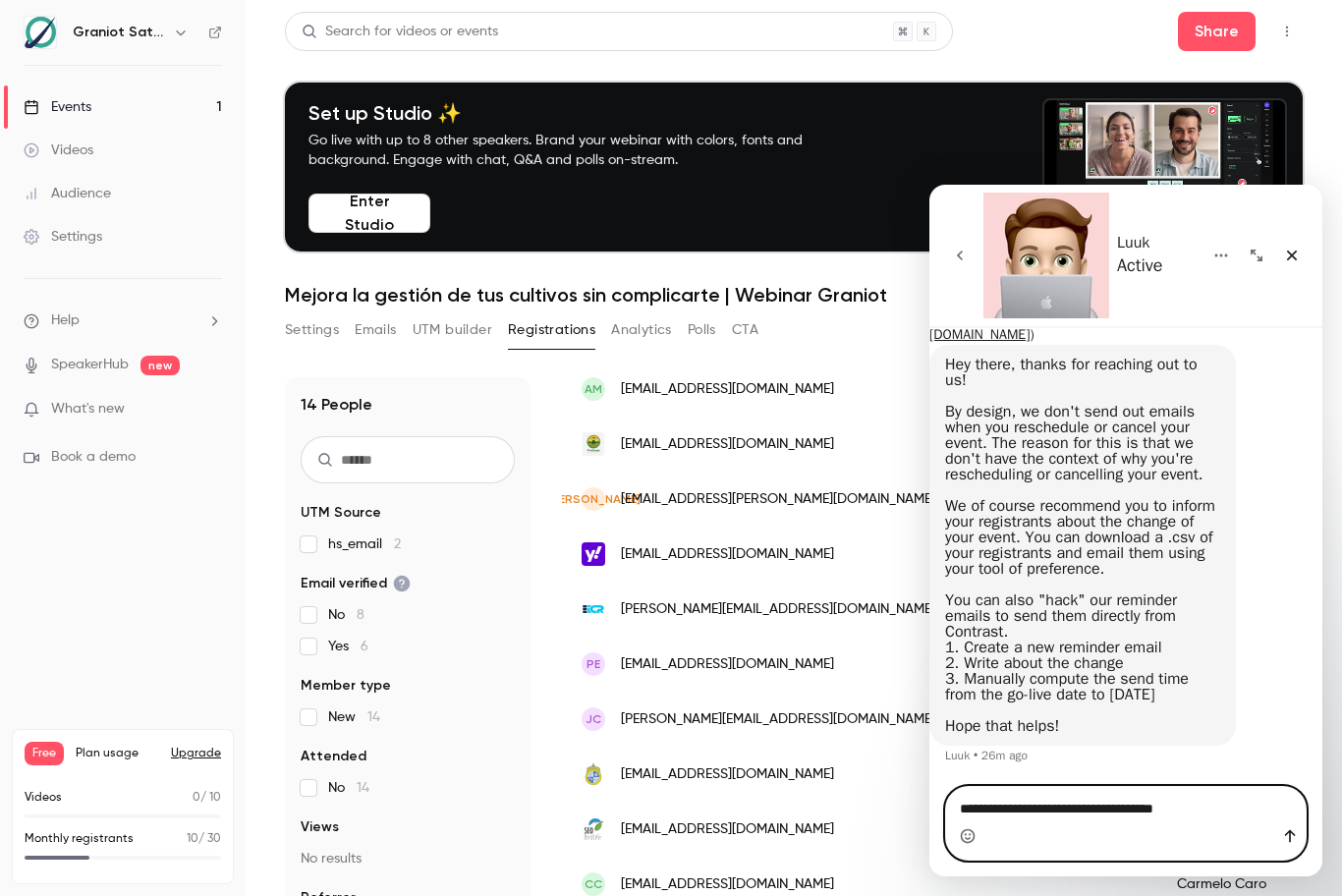 click at bounding box center [1290, 836] 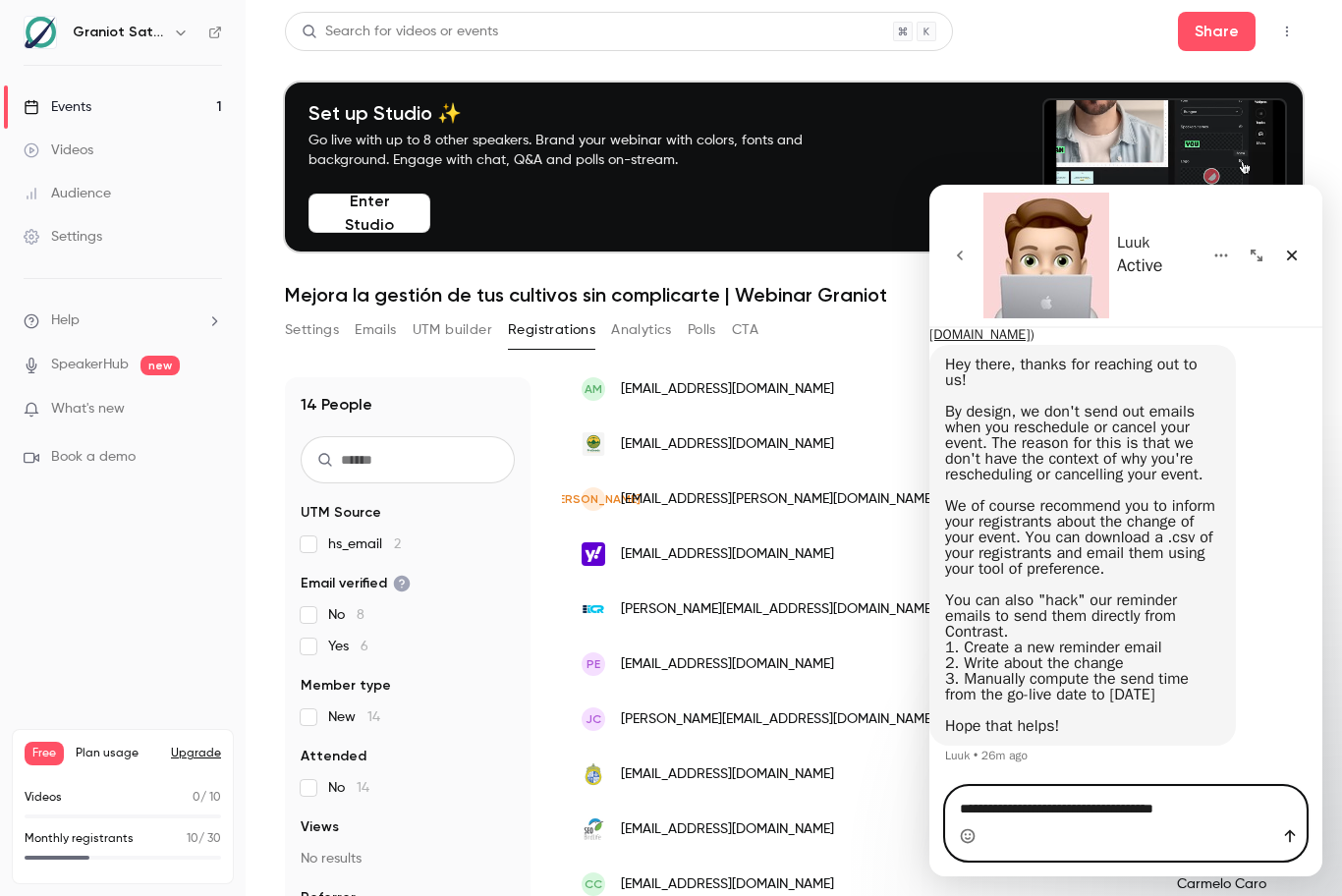 click 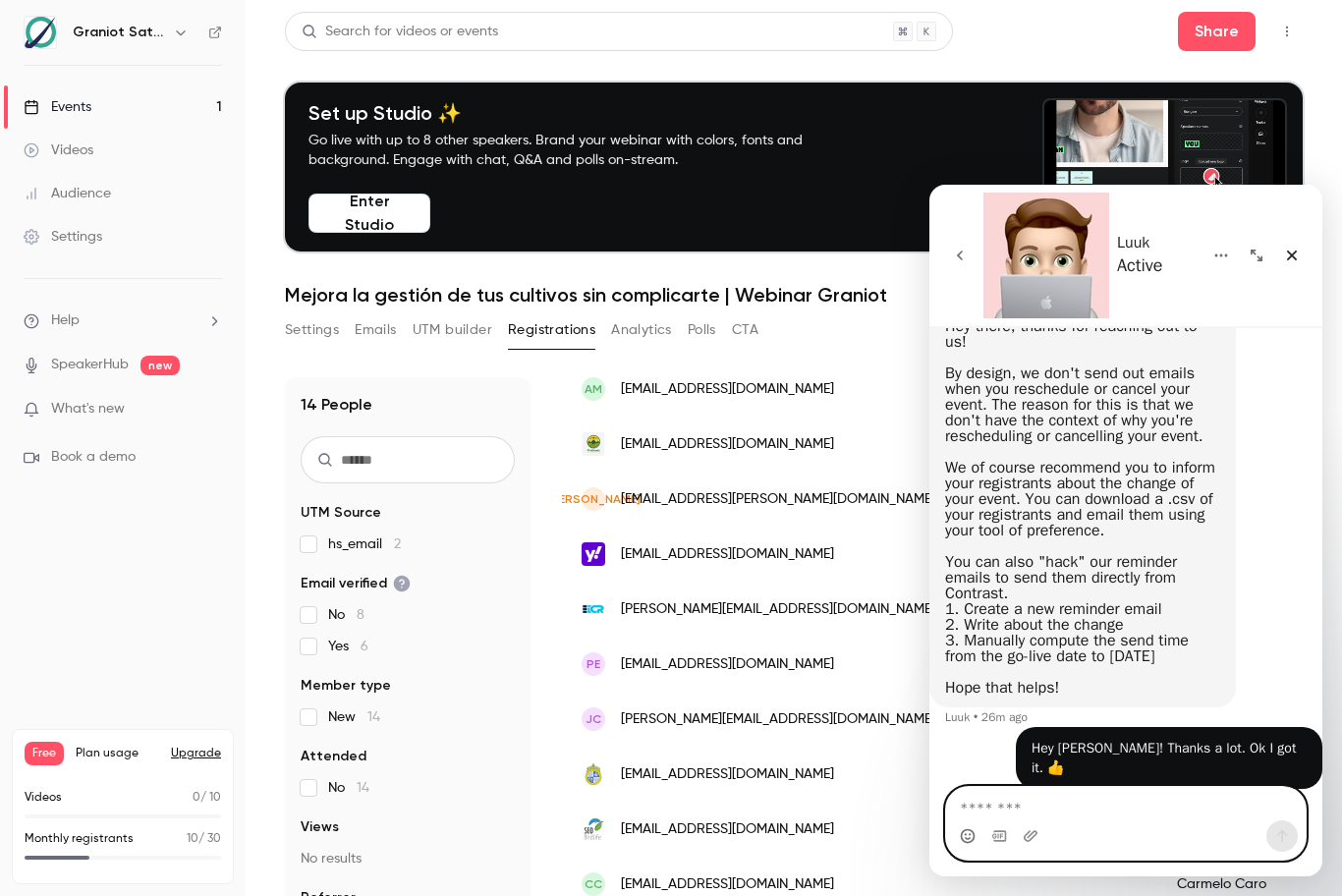 scroll, scrollTop: 359, scrollLeft: 0, axis: vertical 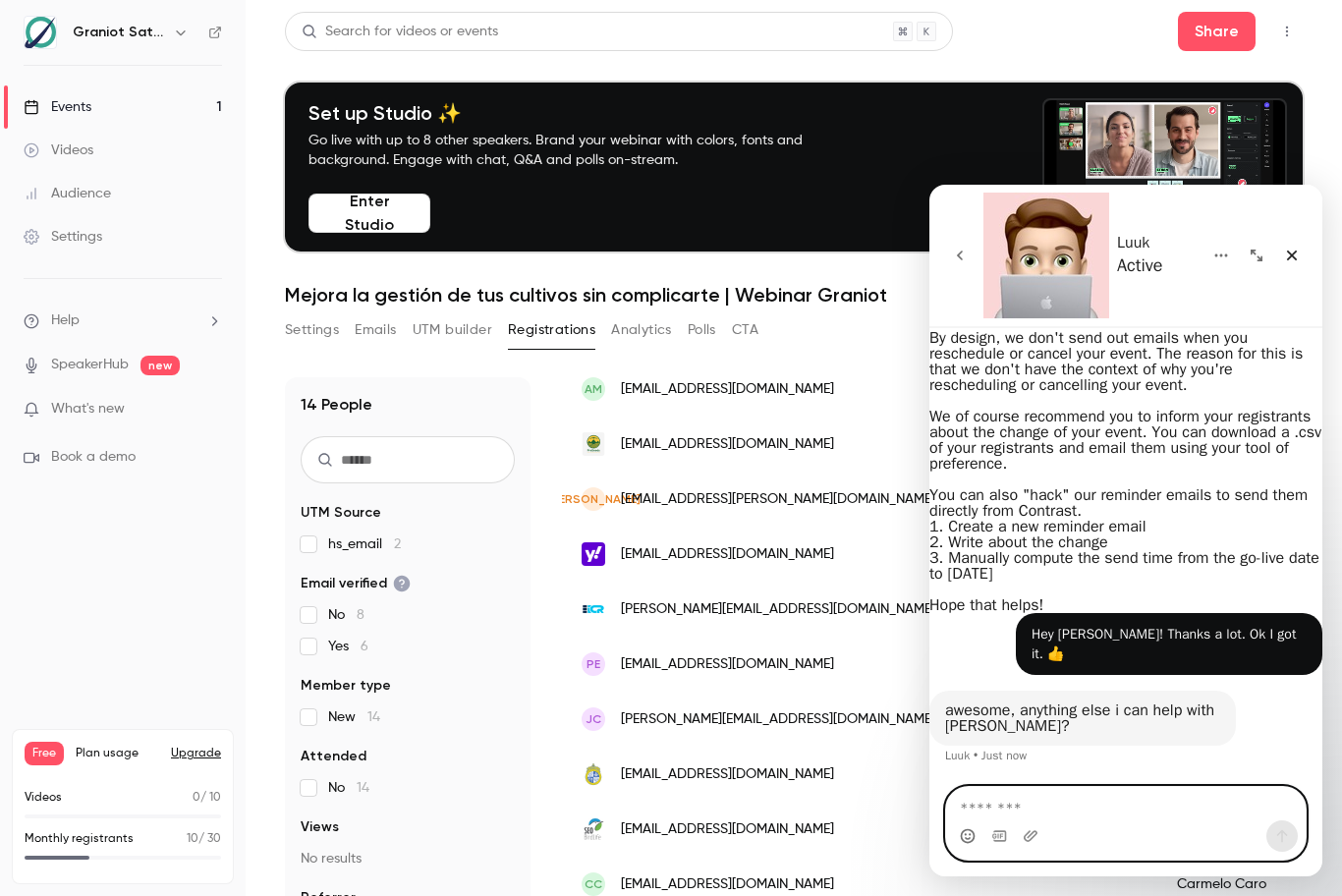 click at bounding box center (1126, 804) 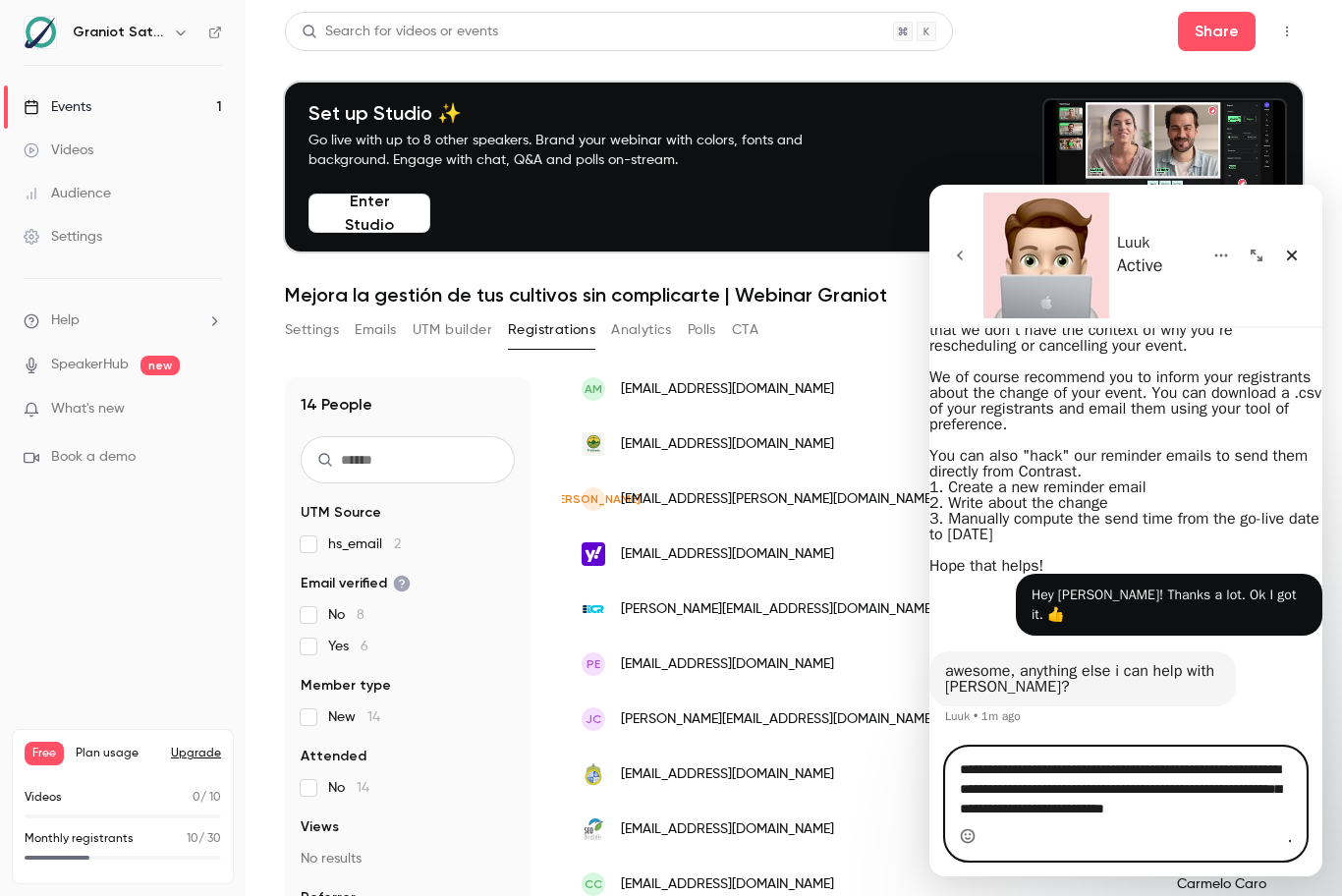 scroll, scrollTop: 495, scrollLeft: 0, axis: vertical 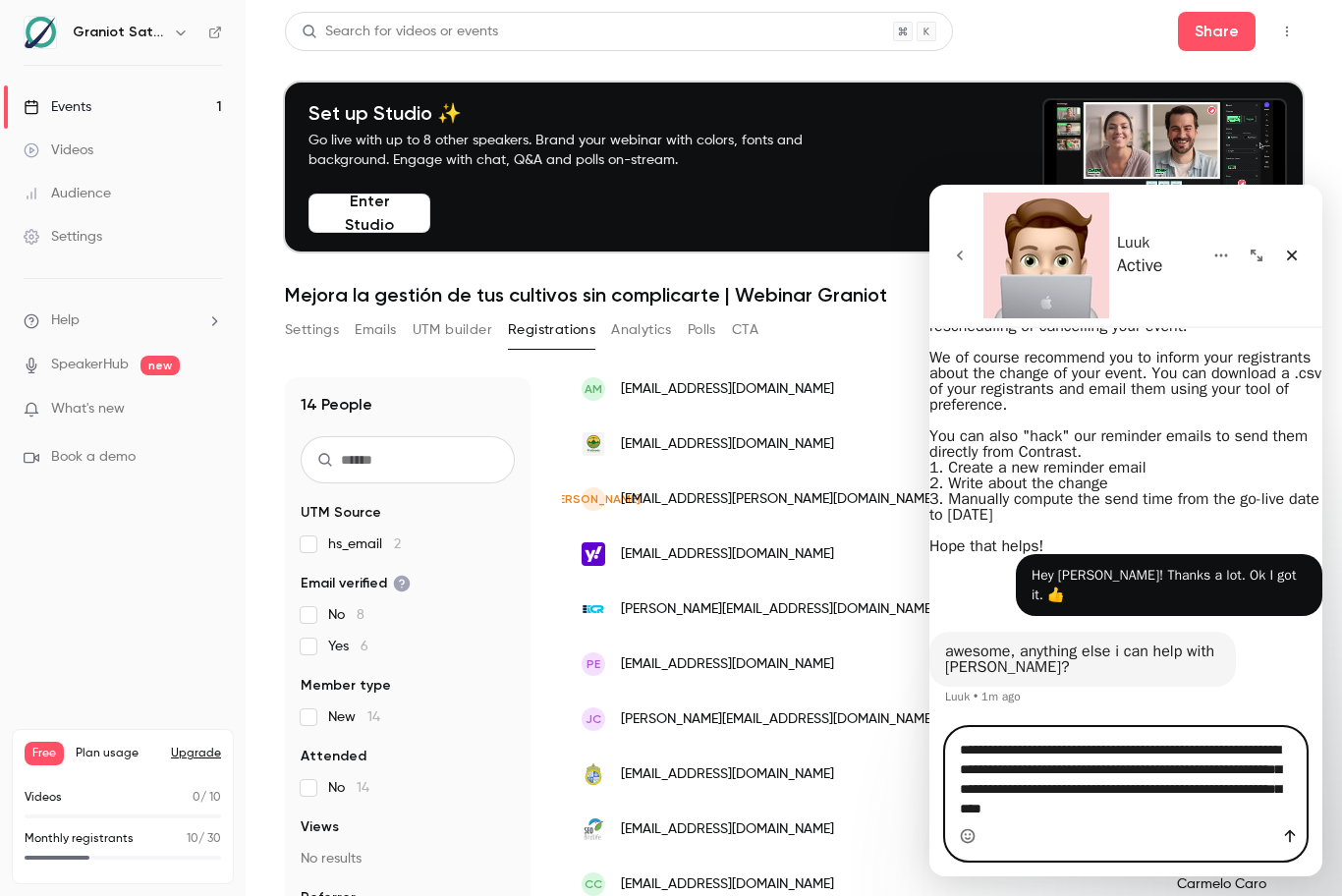 type on "**********" 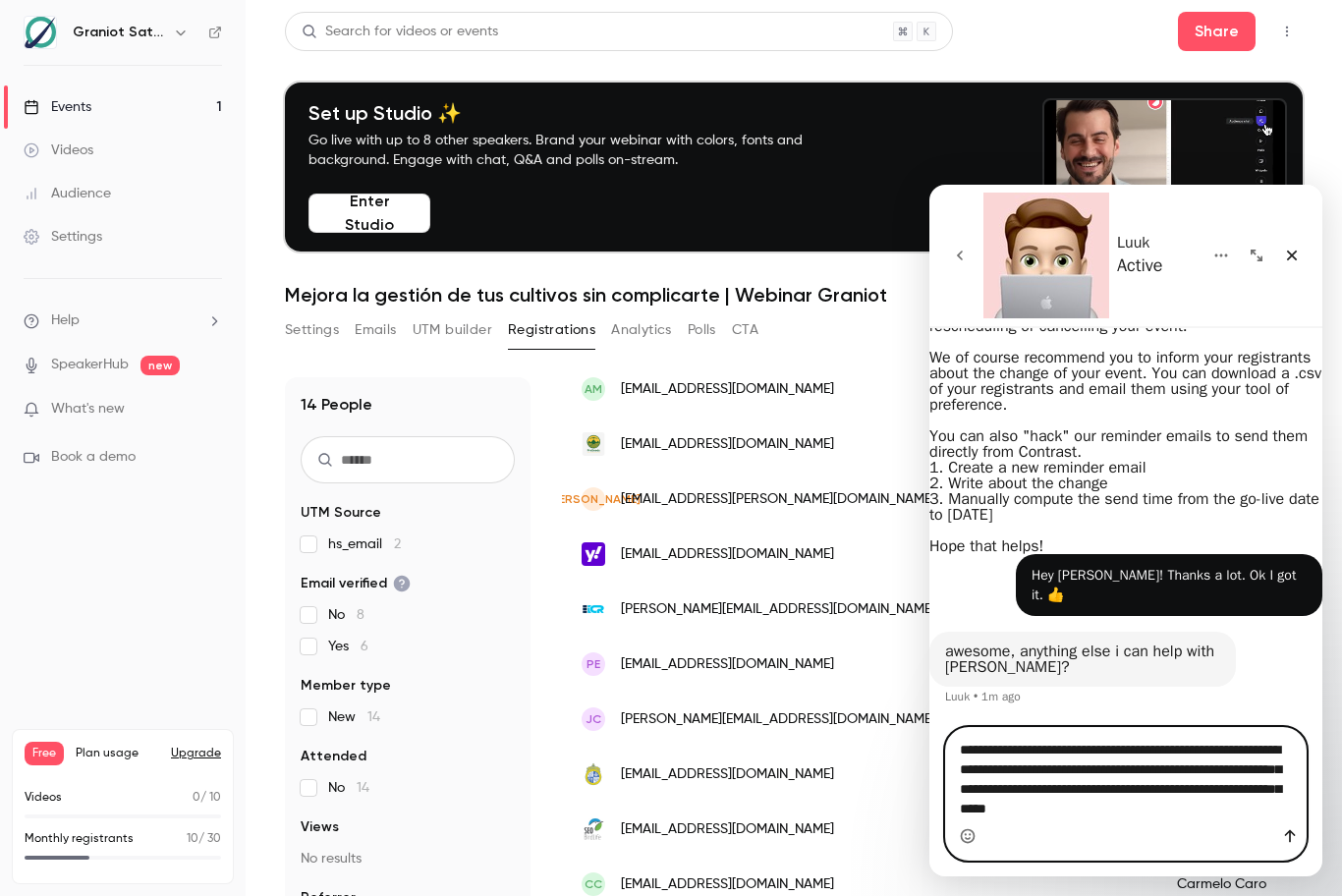 type 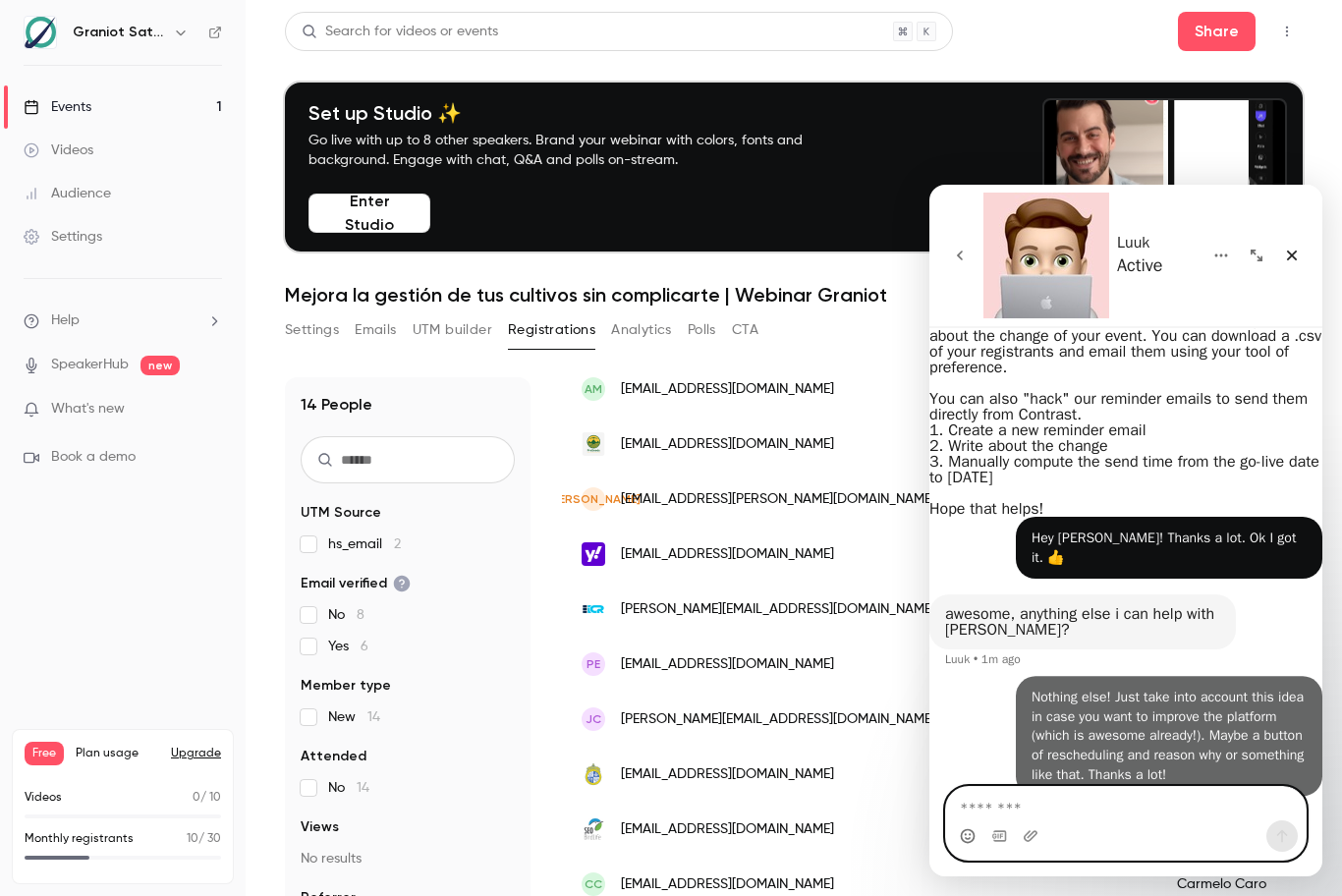 scroll, scrollTop: 572, scrollLeft: 0, axis: vertical 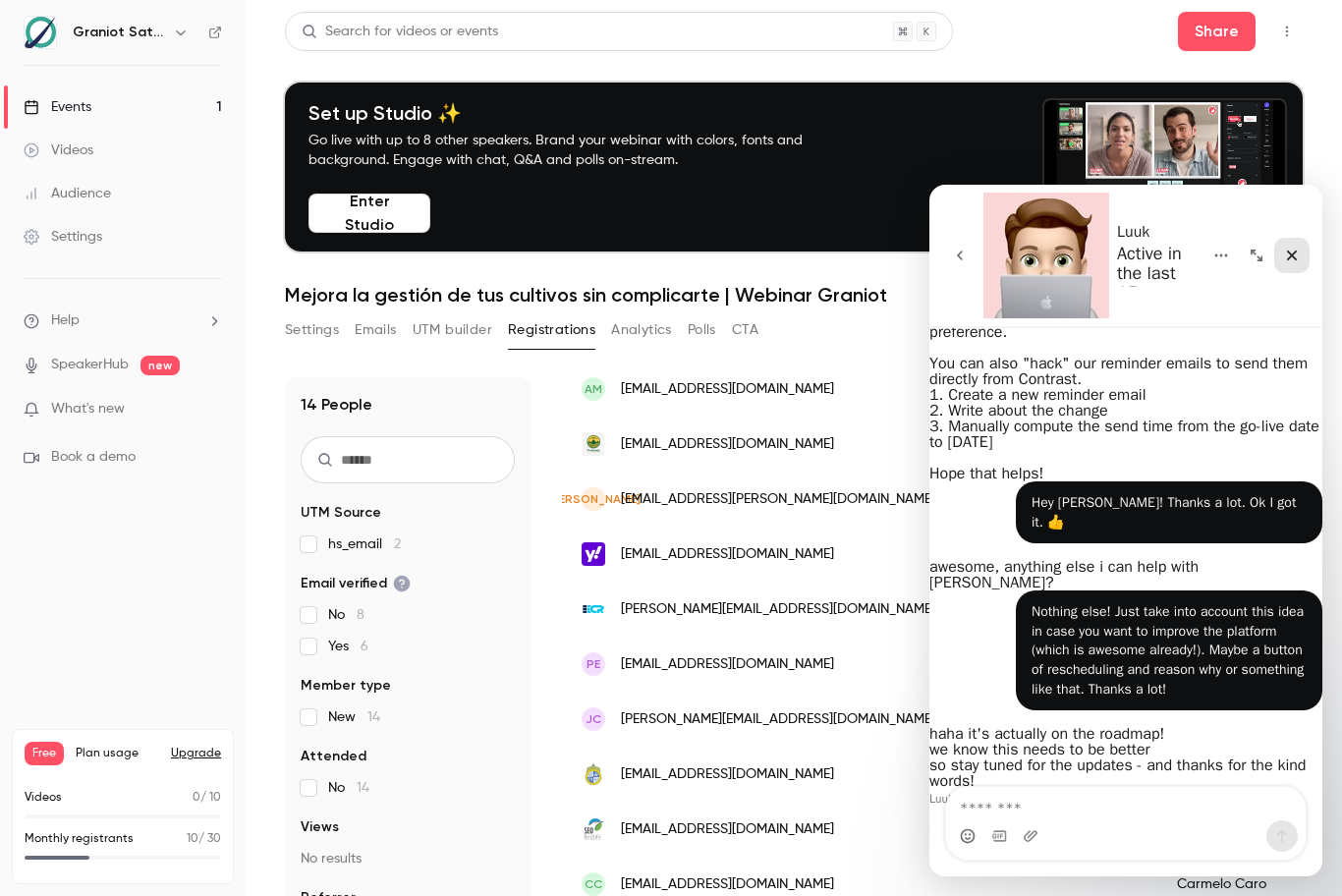 click at bounding box center [1292, 255] 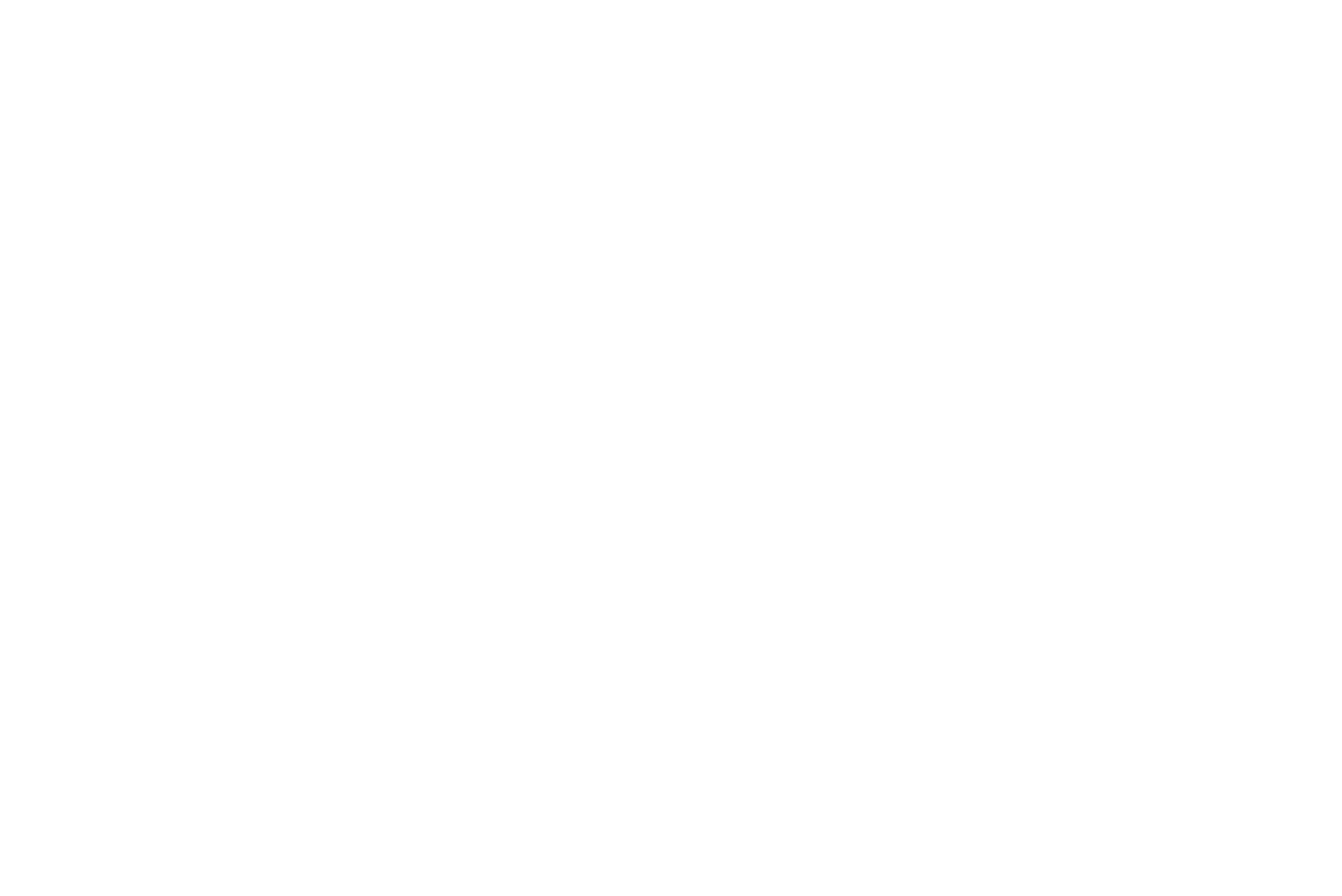 scroll, scrollTop: 0, scrollLeft: 0, axis: both 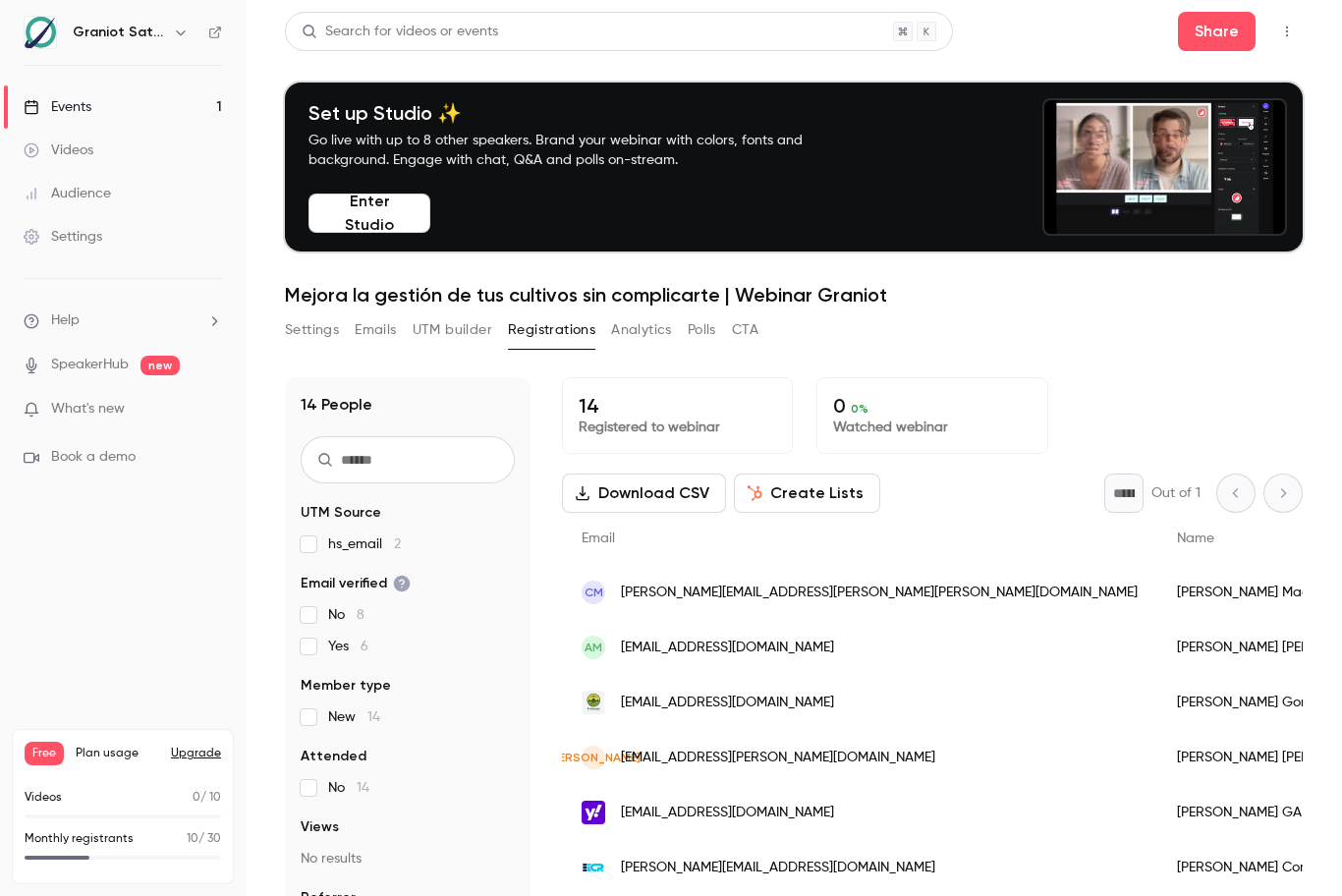 click on "Settings" at bounding box center (311, 330) 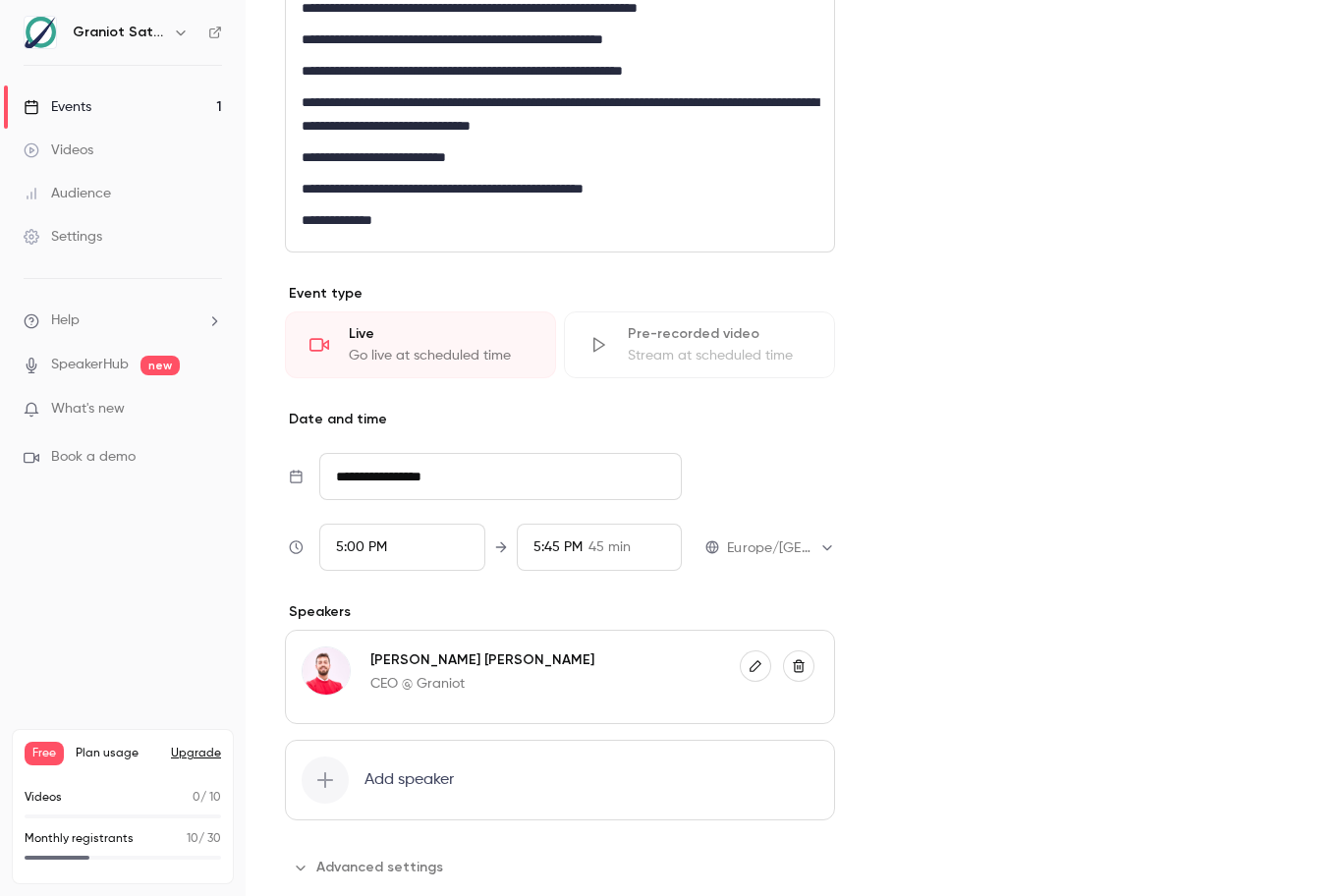 scroll, scrollTop: 648, scrollLeft: 0, axis: vertical 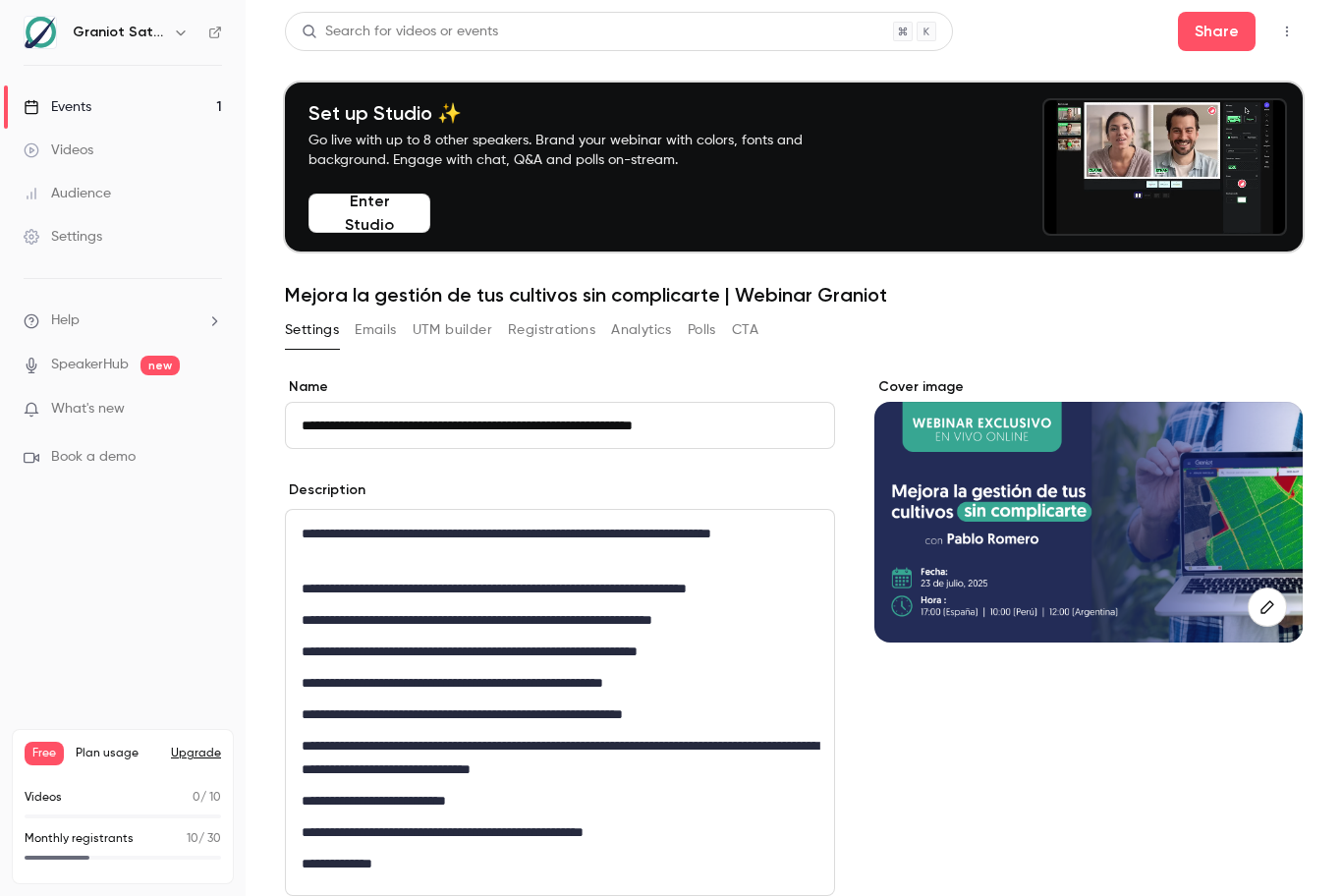 click on "Events 1" at bounding box center (123, 107) 